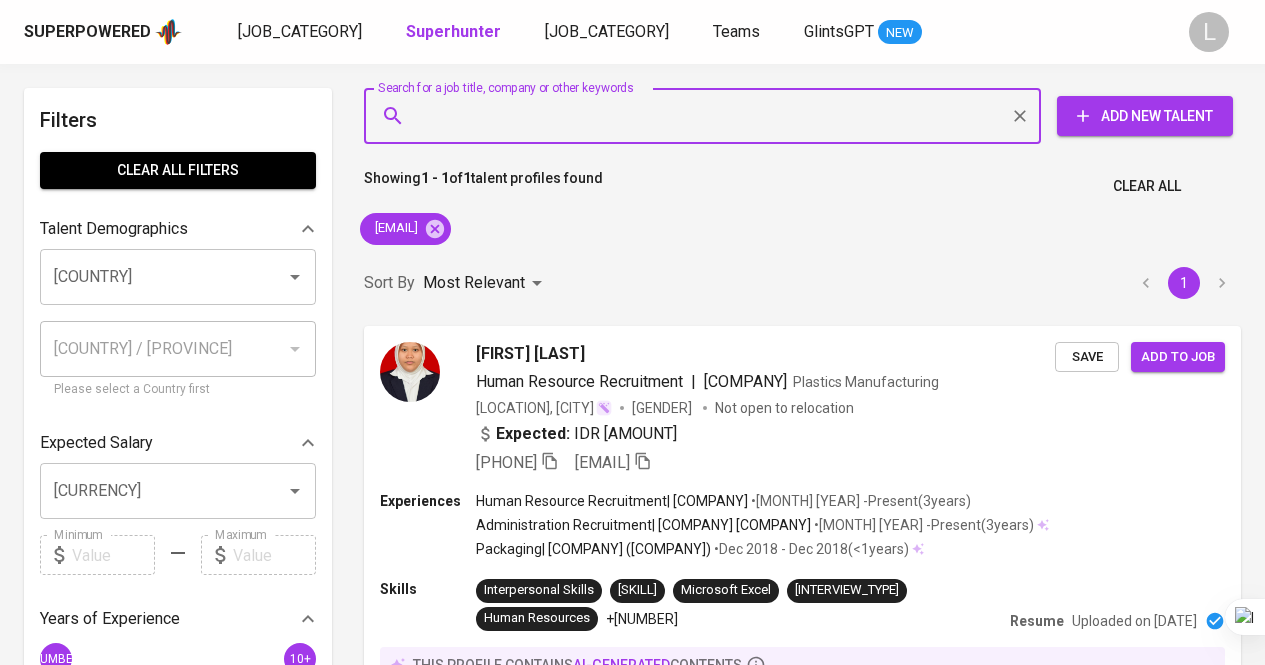 click on "Search for a job title, company or other keywords" at bounding box center [707, 116] 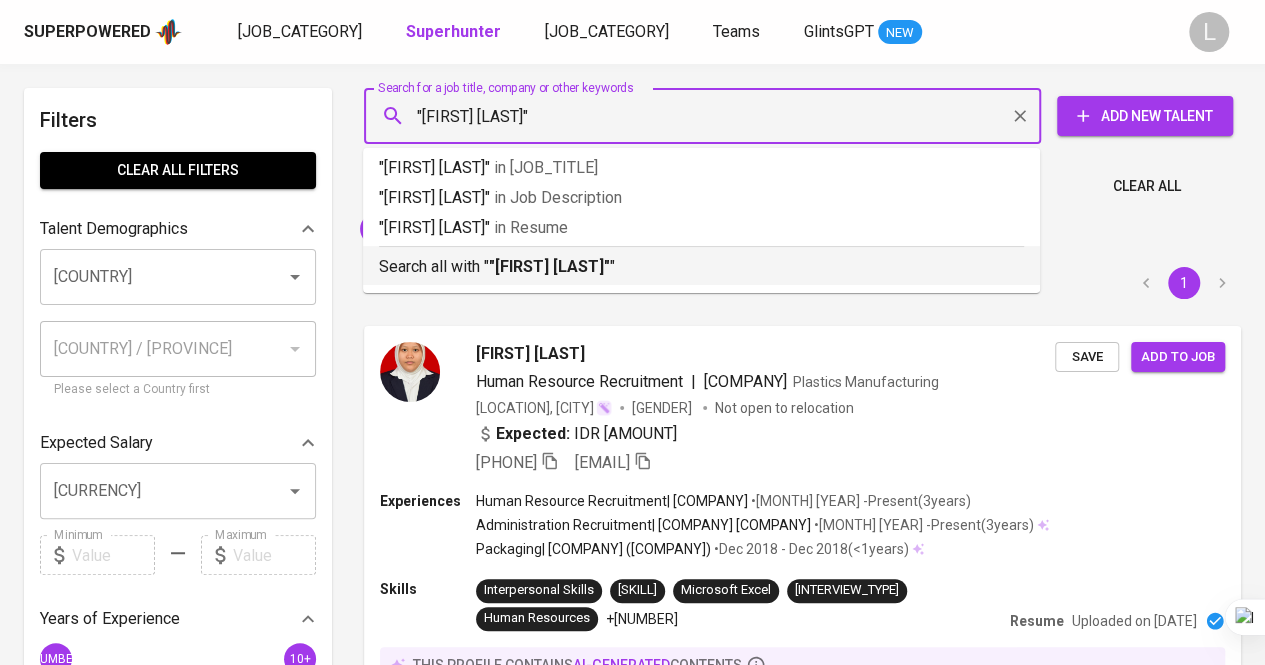 click on ""[FIRST] [LAST]"" at bounding box center [549, 266] 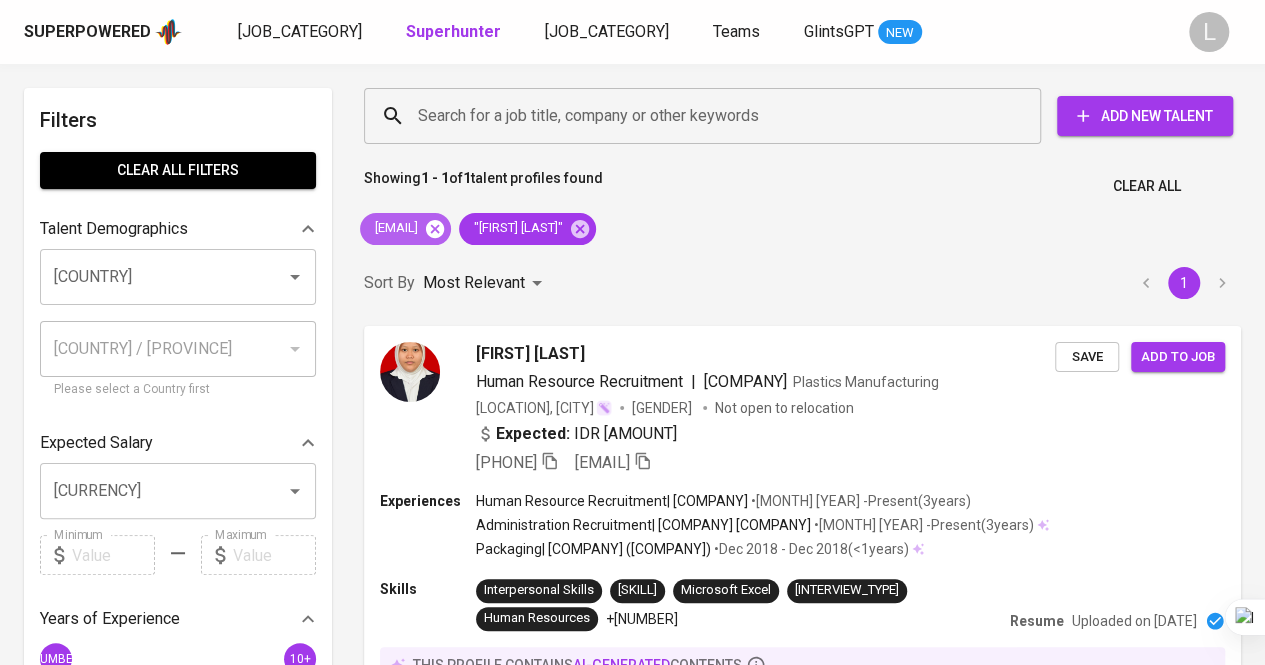 click at bounding box center [435, 229] 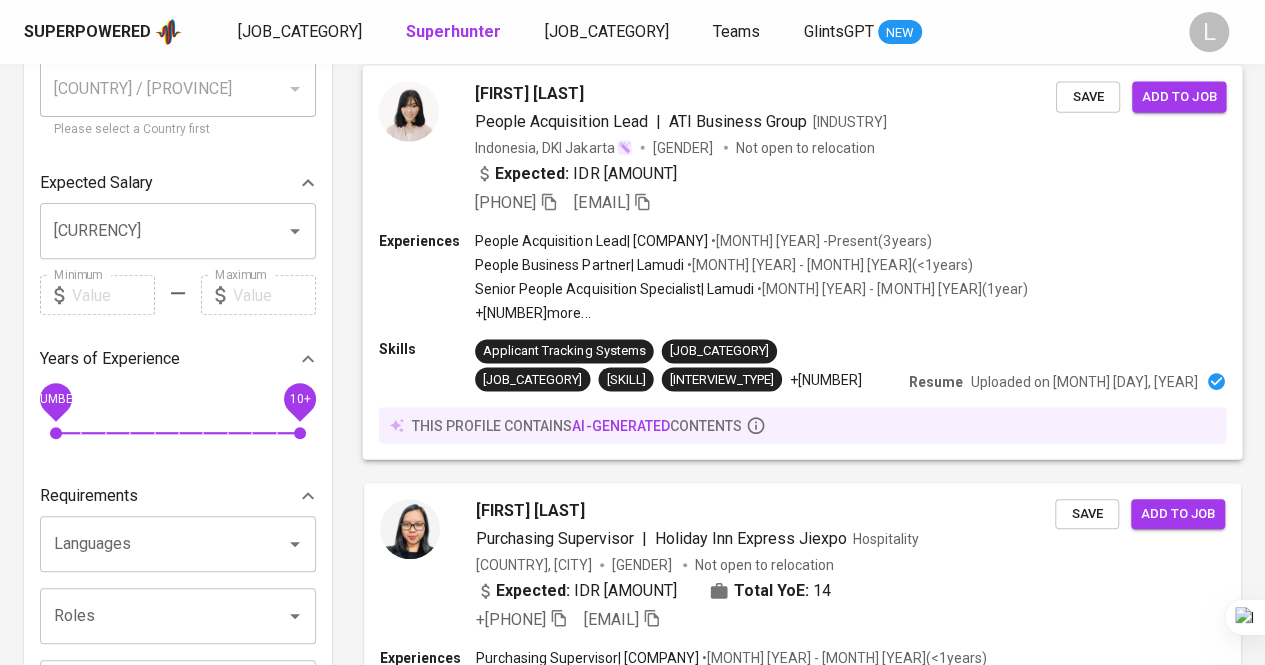 scroll, scrollTop: 0, scrollLeft: 0, axis: both 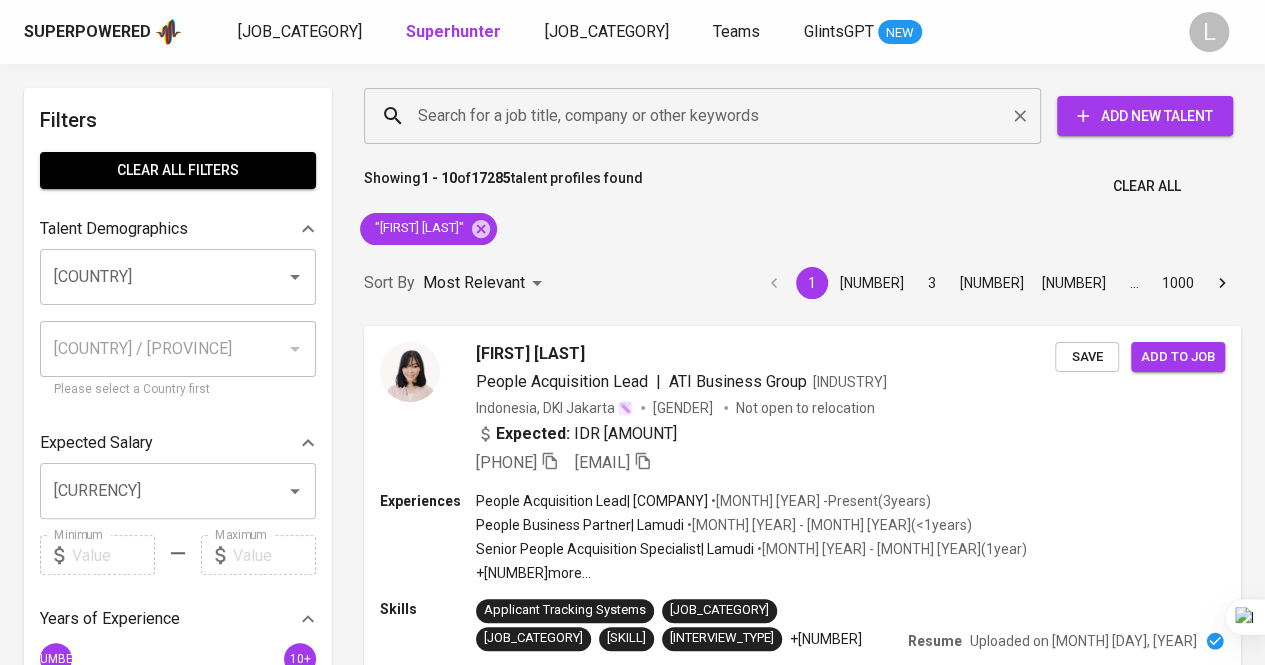 click on "Search for a job title, company or other keywords" at bounding box center (707, 116) 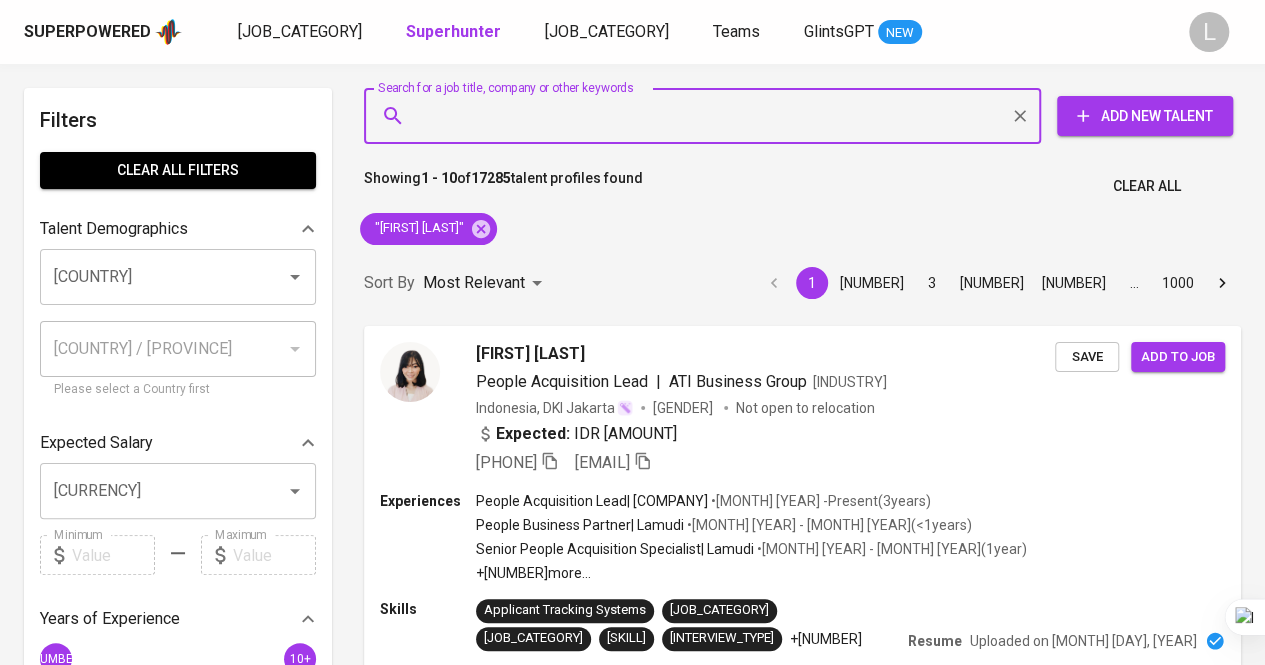 paste on "[EMAIL]" 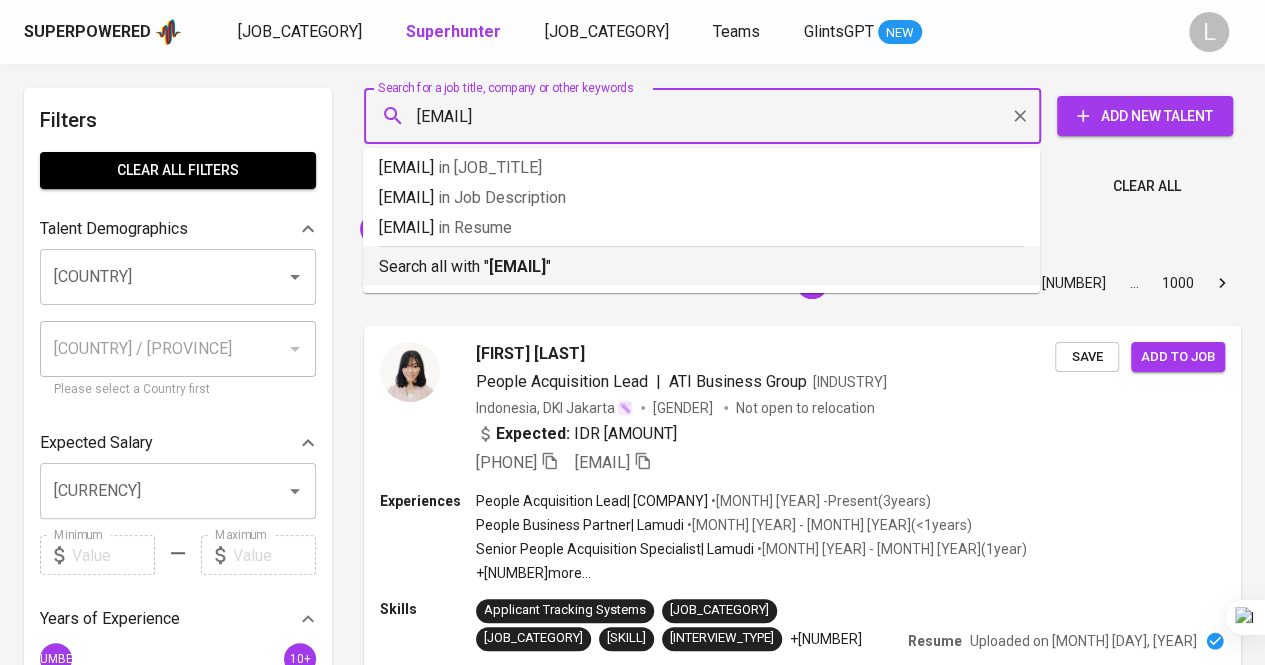 click on "Search all with " [EMAIL] "" at bounding box center (701, 267) 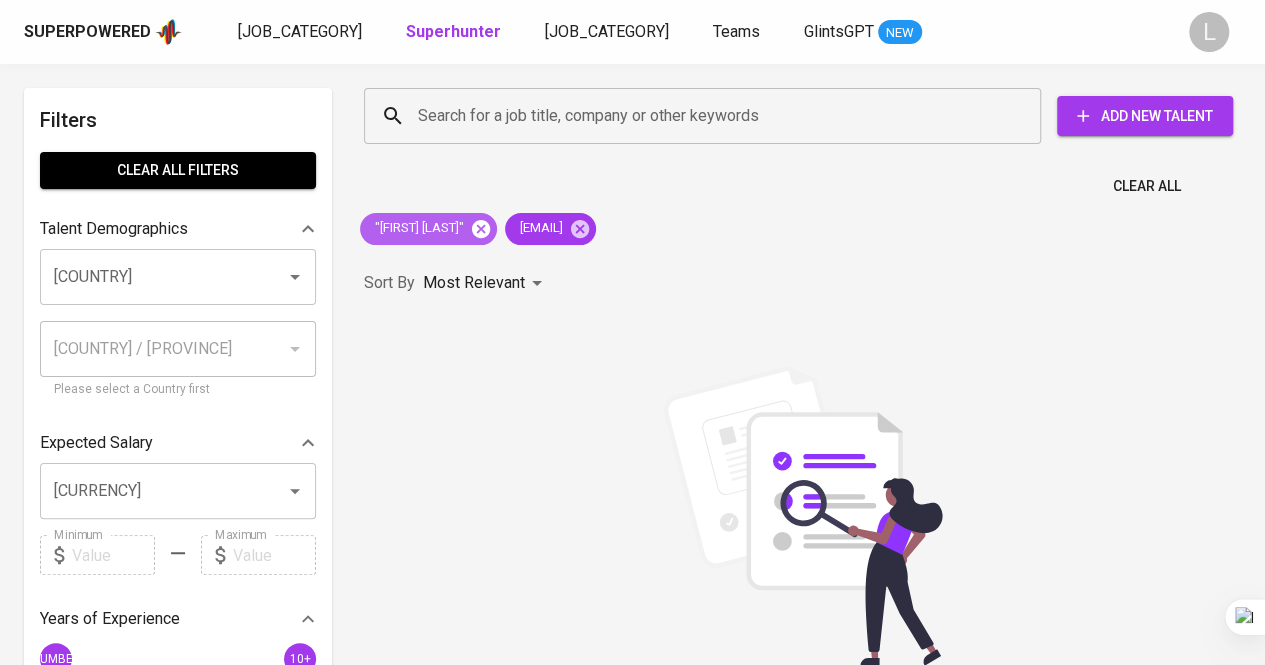 click at bounding box center (481, 228) 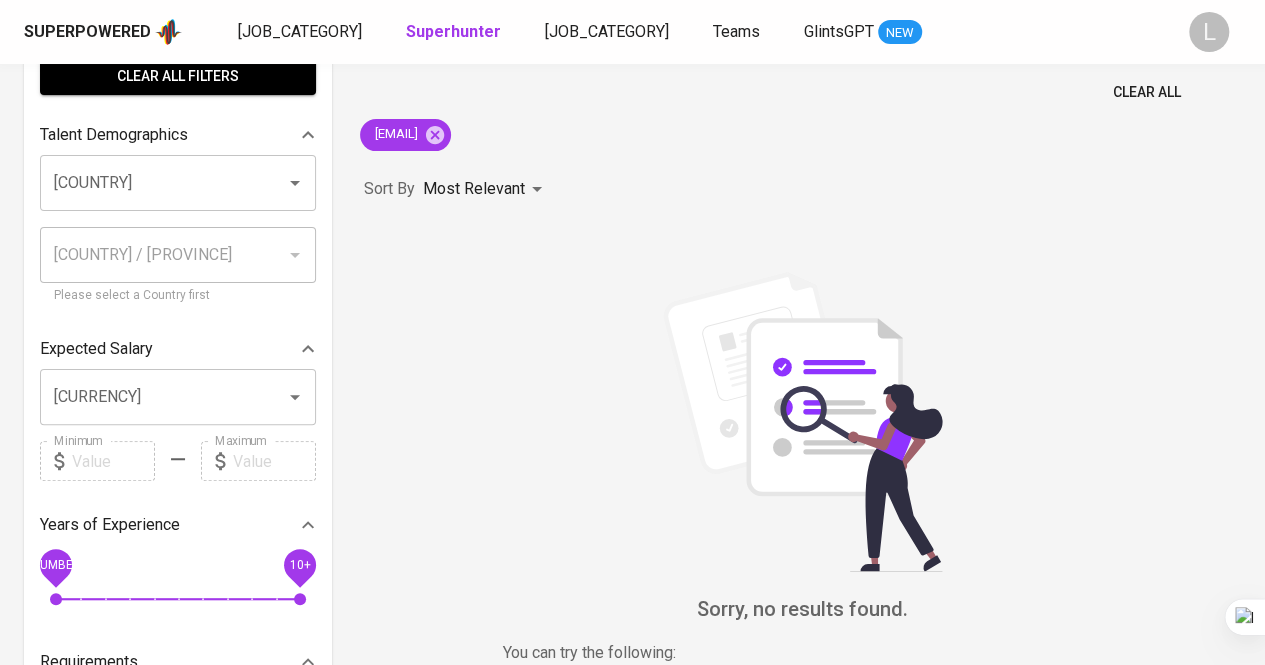scroll, scrollTop: 0, scrollLeft: 0, axis: both 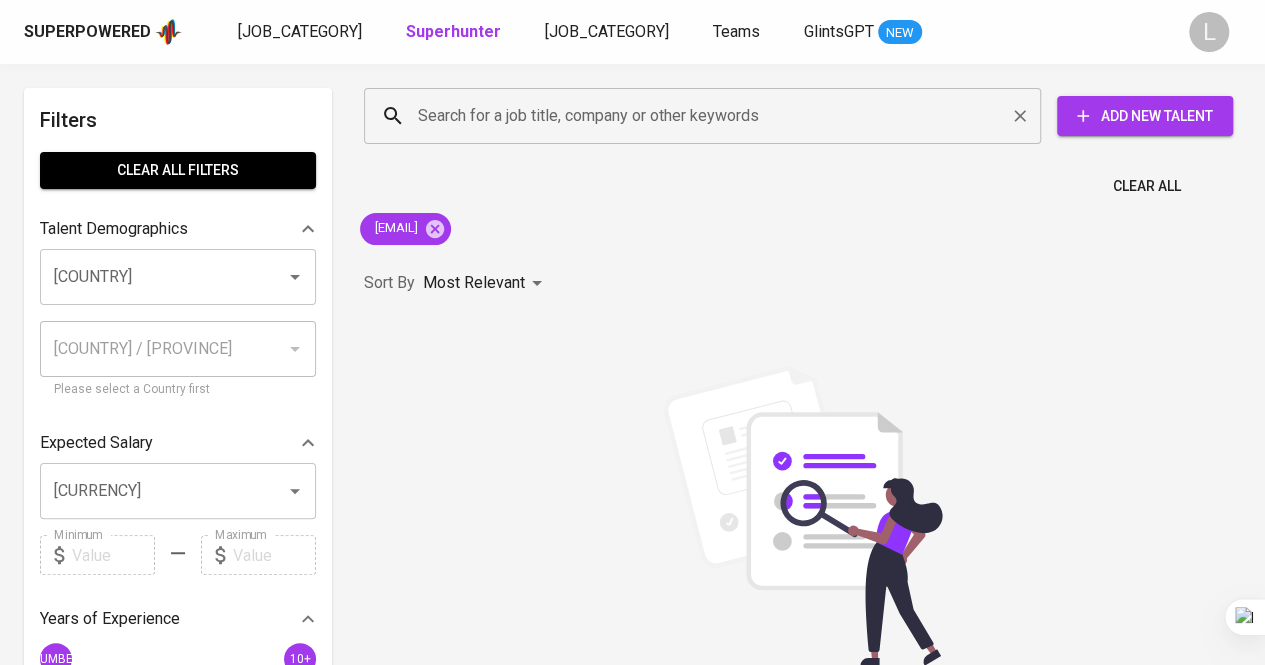 click on "Search for a job title, company or other keywords" at bounding box center (707, 116) 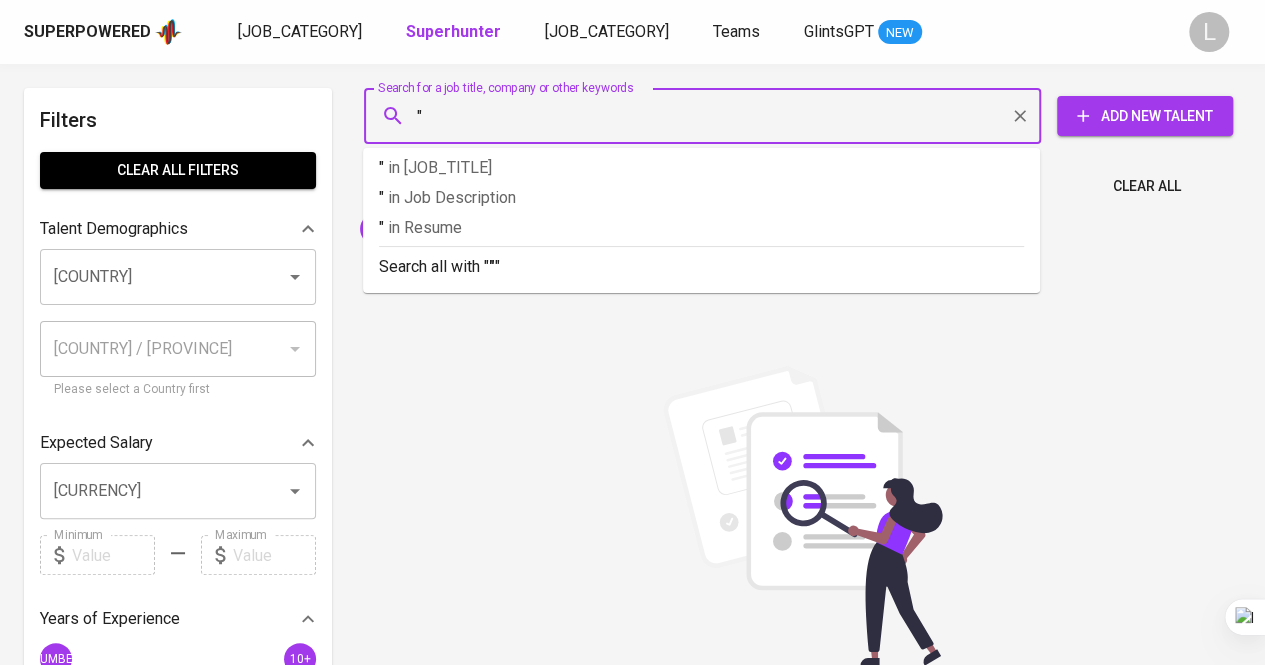 paste on "[FIRST] [LAST]" 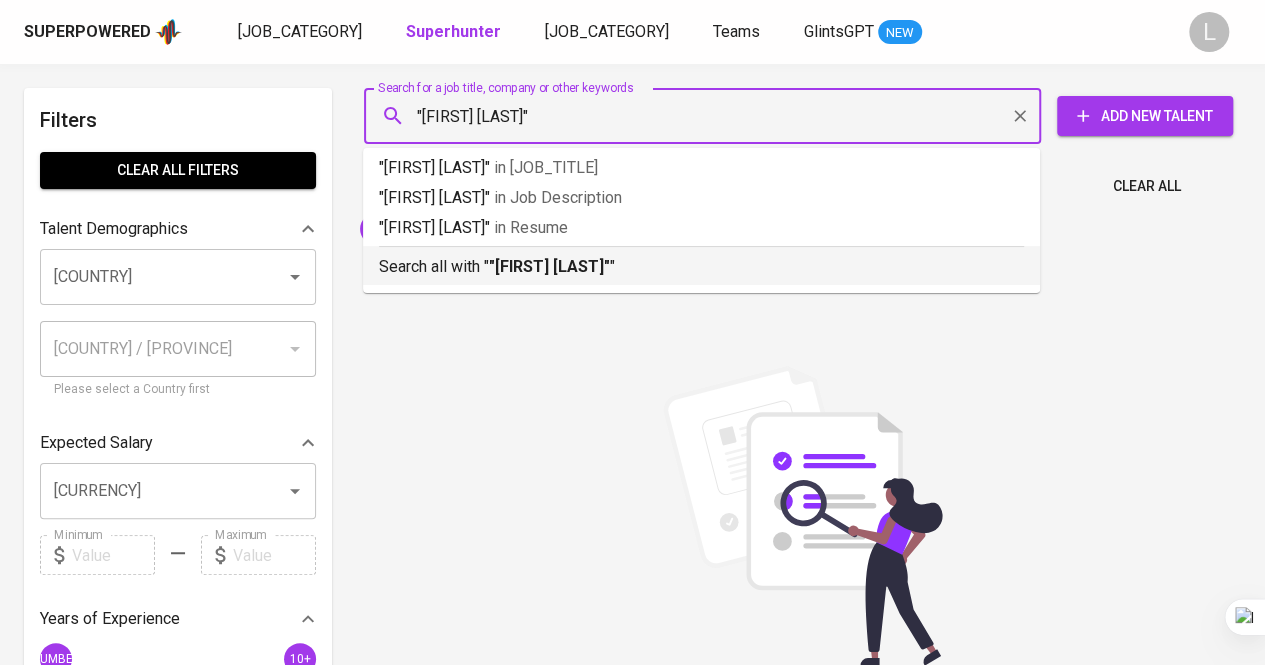 click on ""[FIRST] [LAST]"" at bounding box center (549, 266) 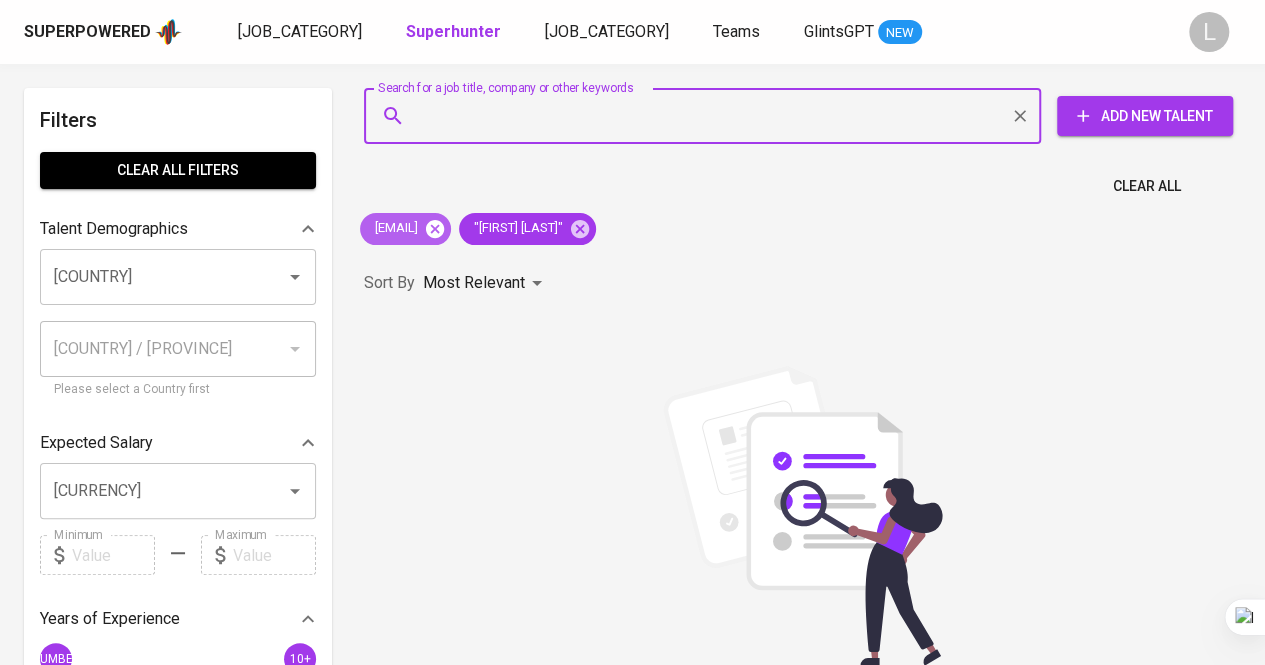 click at bounding box center (435, 229) 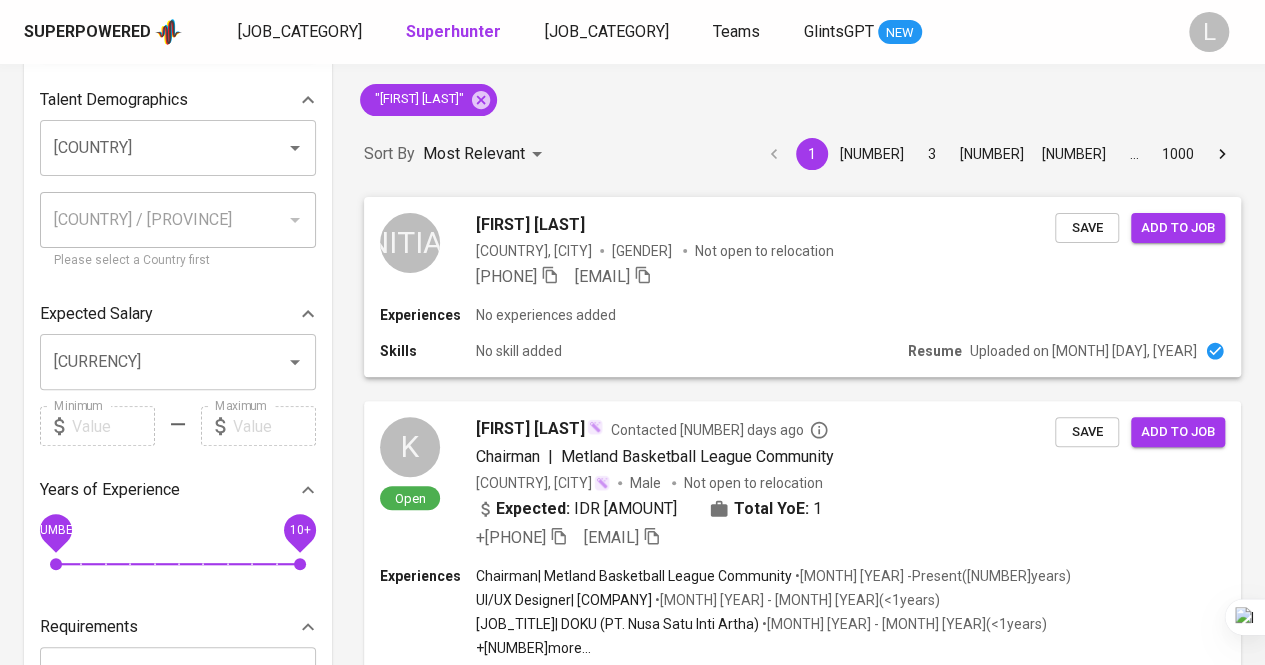 scroll, scrollTop: 131, scrollLeft: 0, axis: vertical 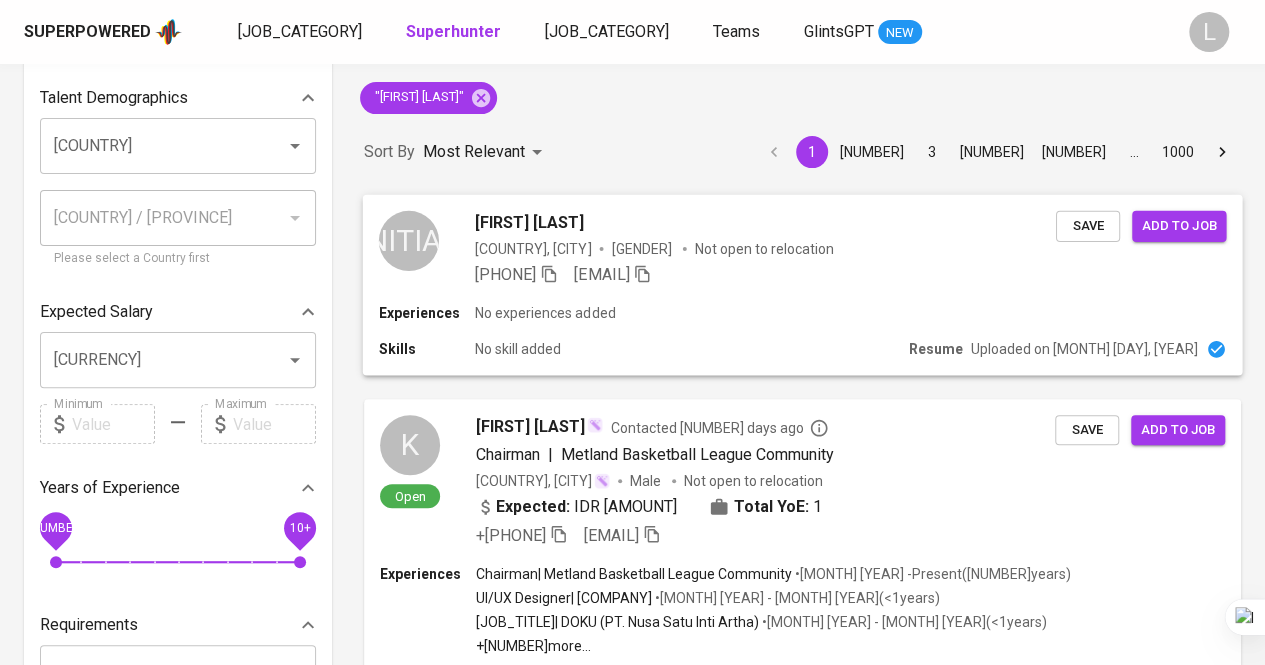 click on "[FIRST] [LAST]" at bounding box center [529, 222] 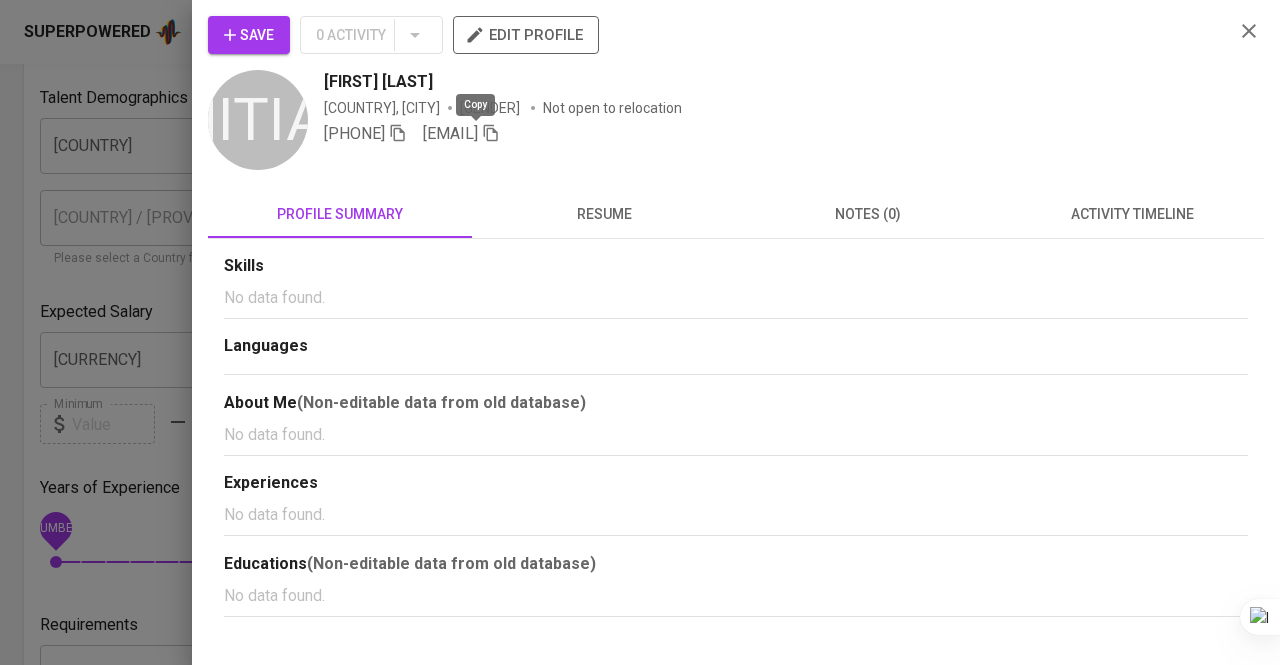 click at bounding box center [398, 133] 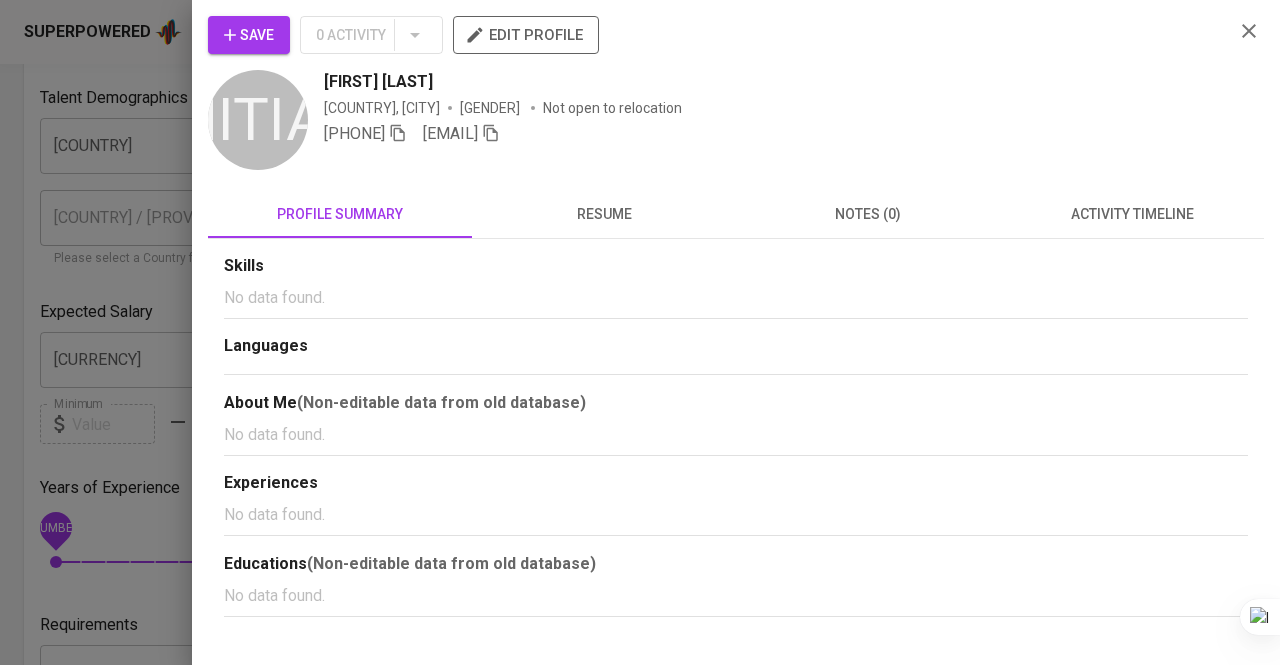click at bounding box center (640, 332) 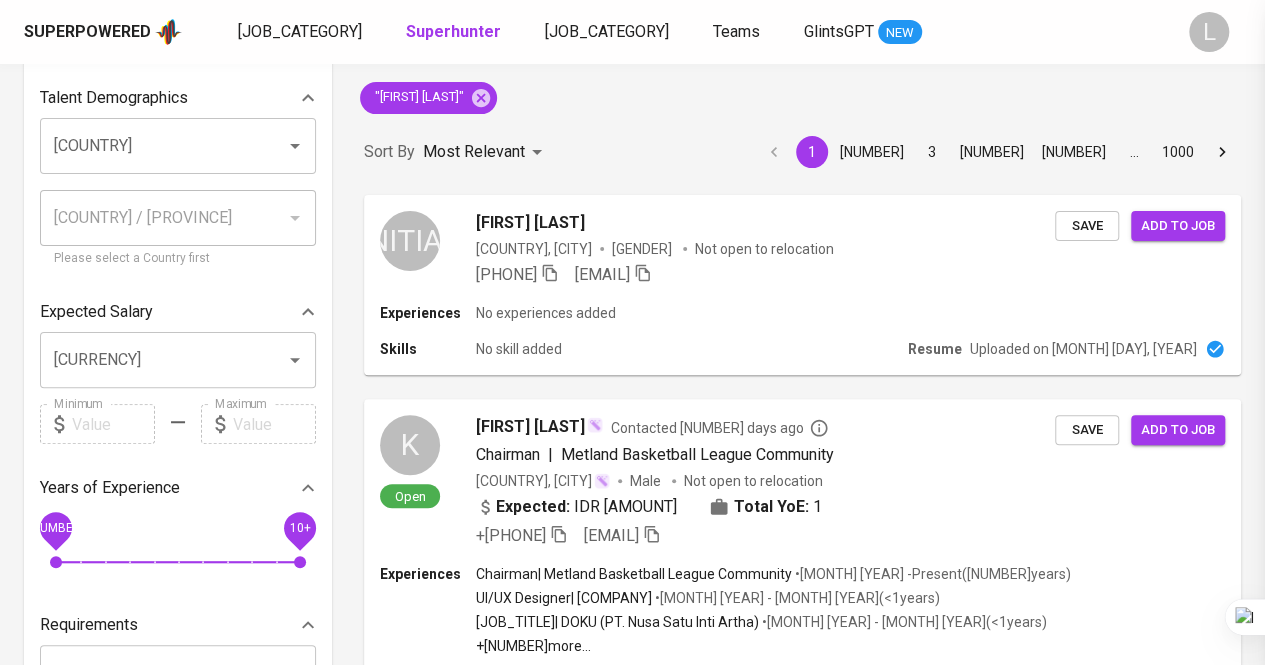 scroll, scrollTop: 0, scrollLeft: 0, axis: both 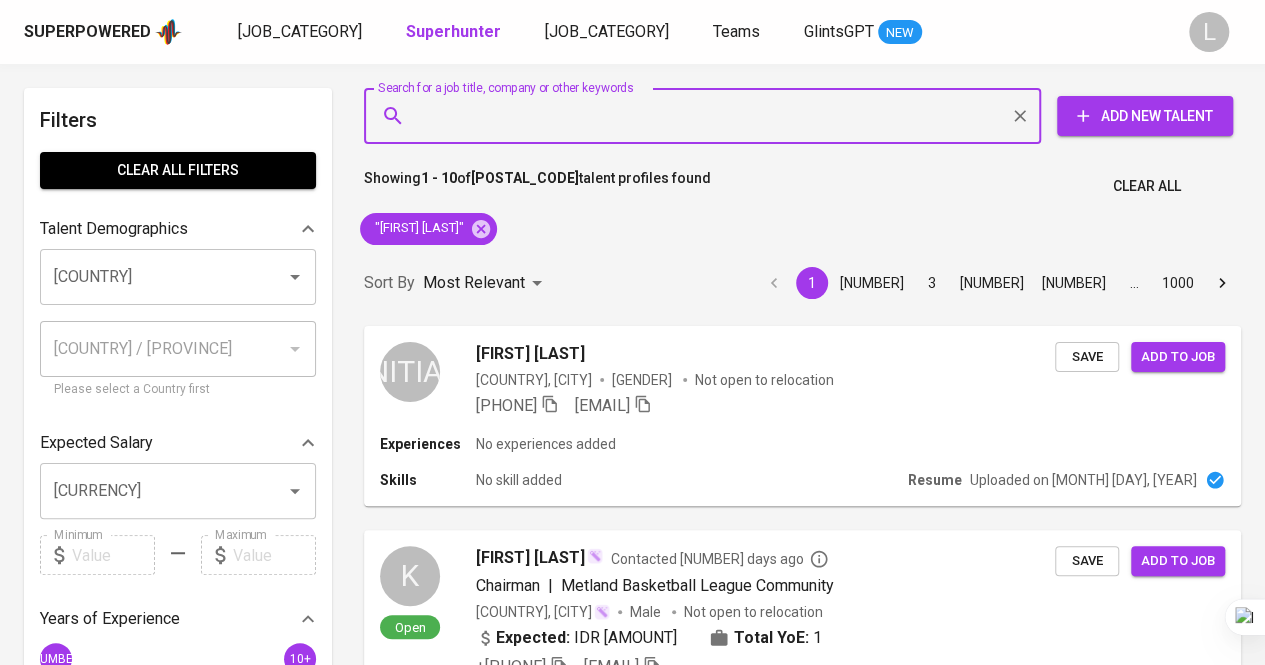 click on "Search for a job title, company or other keywords" at bounding box center [707, 116] 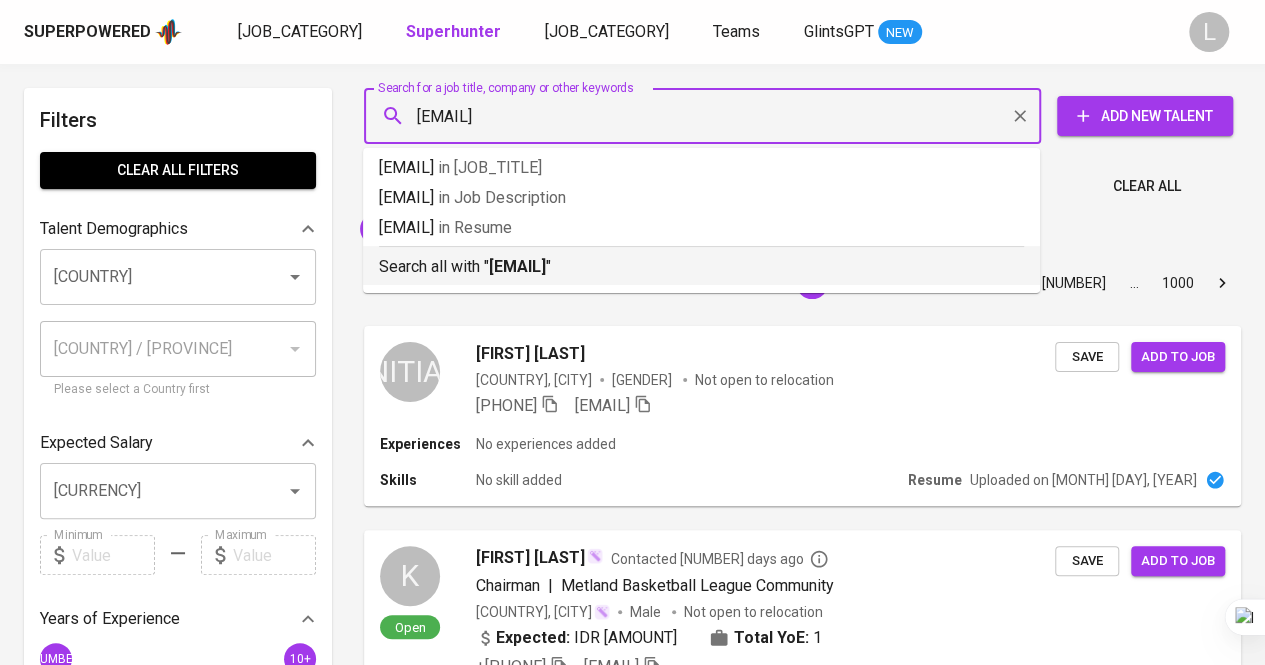 click on "[EMAIL]" at bounding box center [517, 266] 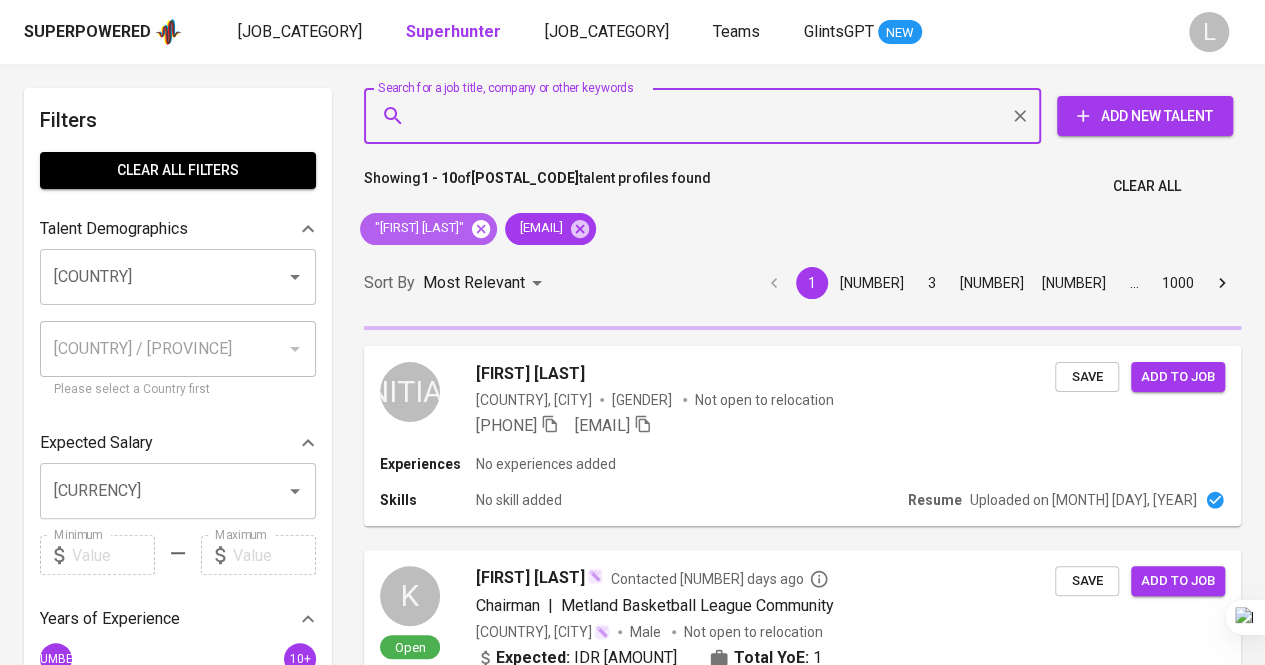 click at bounding box center (481, 229) 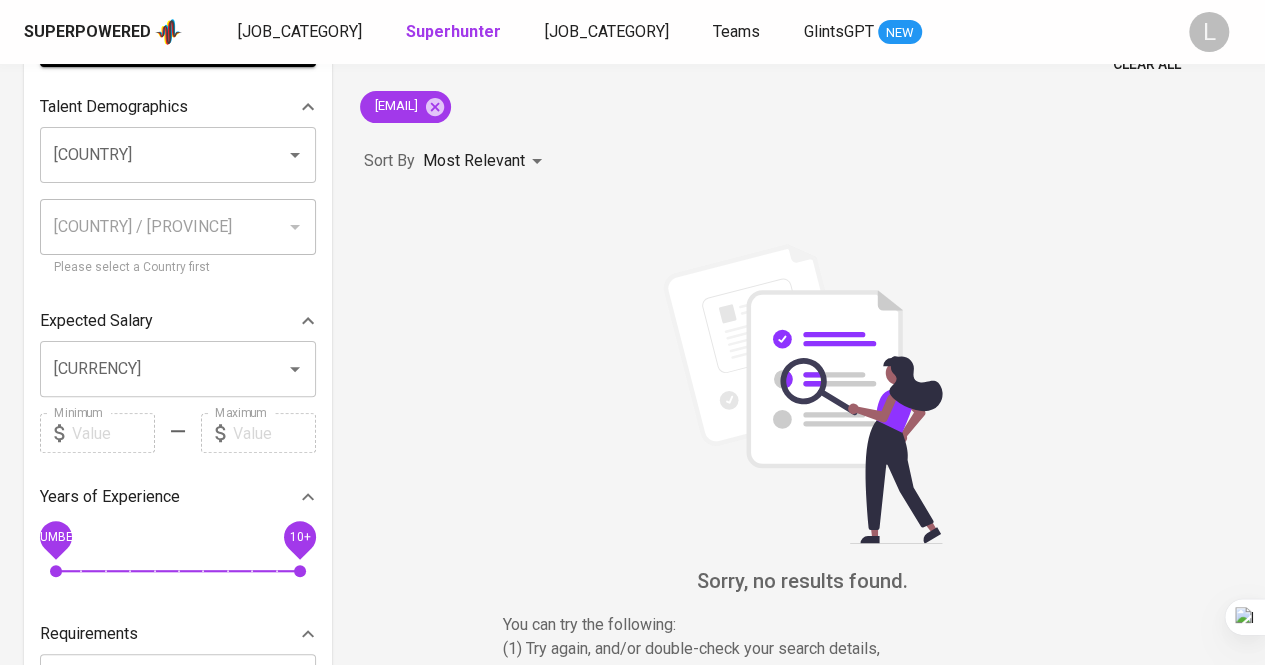 scroll, scrollTop: 0, scrollLeft: 0, axis: both 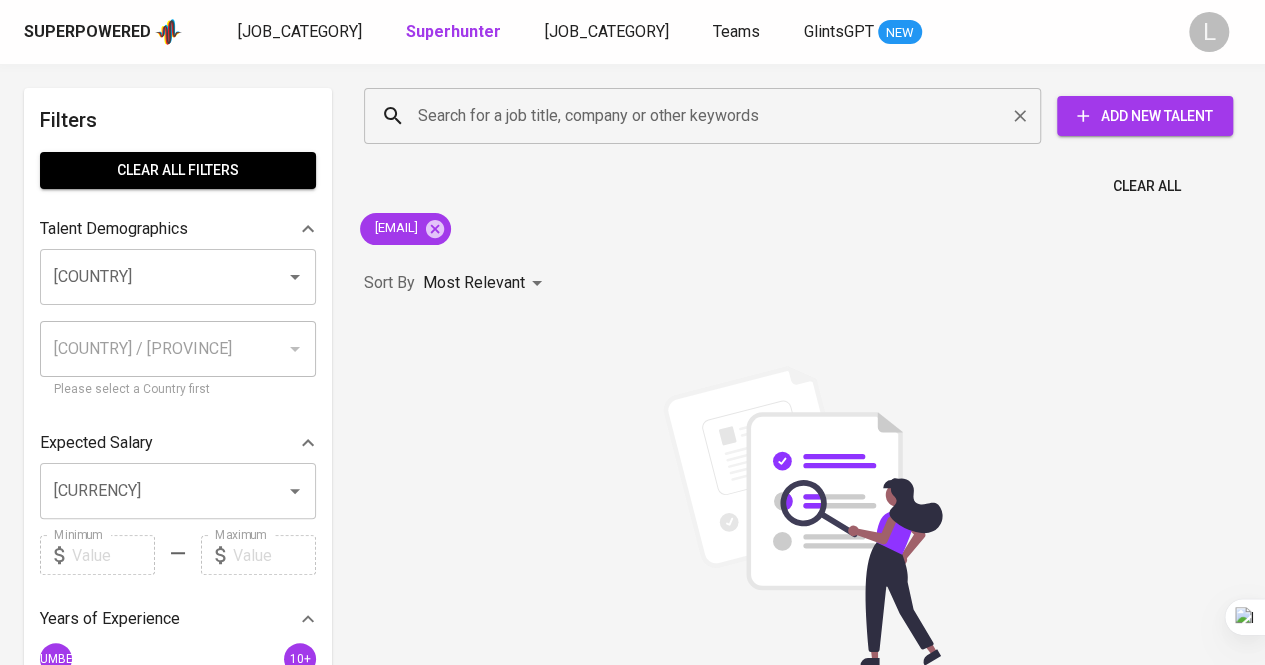 click on "Search for a job title, company or other keywords" at bounding box center [707, 116] 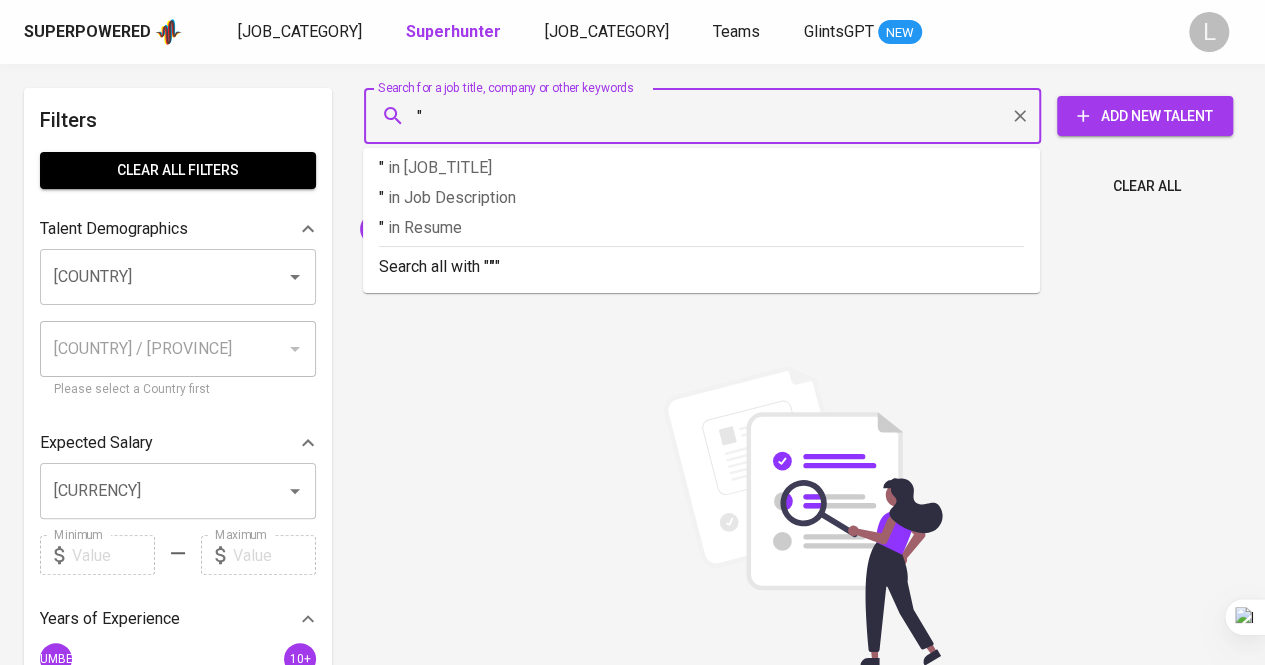 paste on "[FIRST] [LAST]" 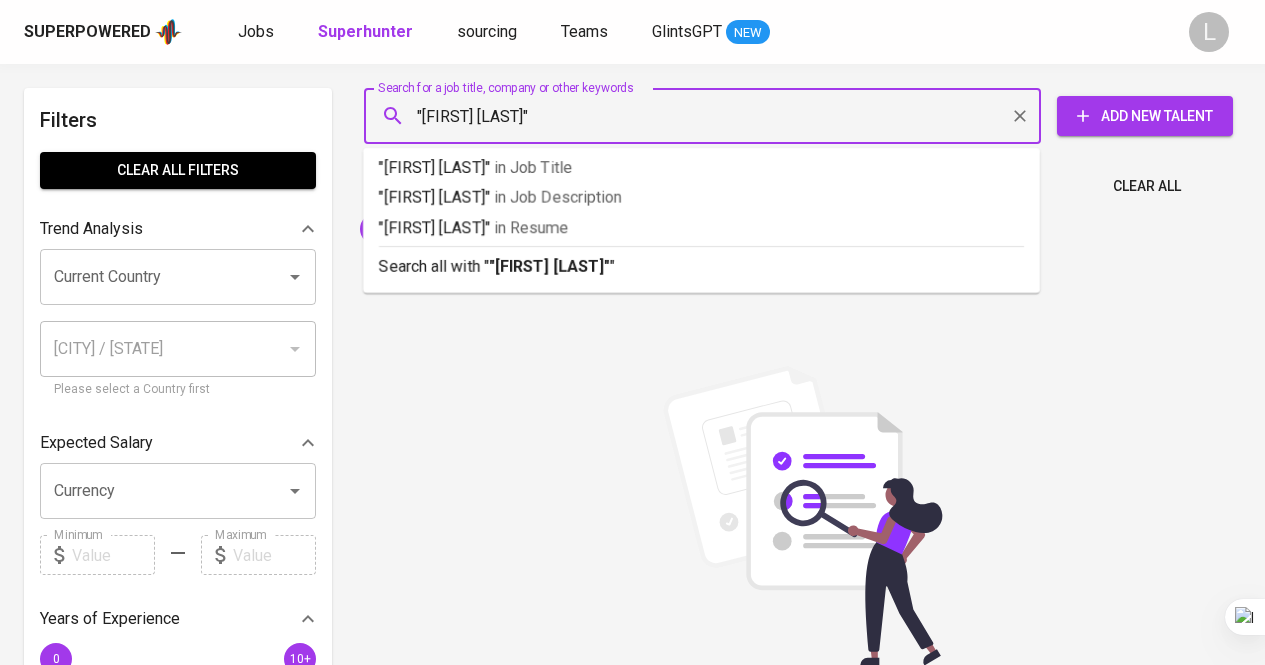 scroll, scrollTop: 0, scrollLeft: 0, axis: both 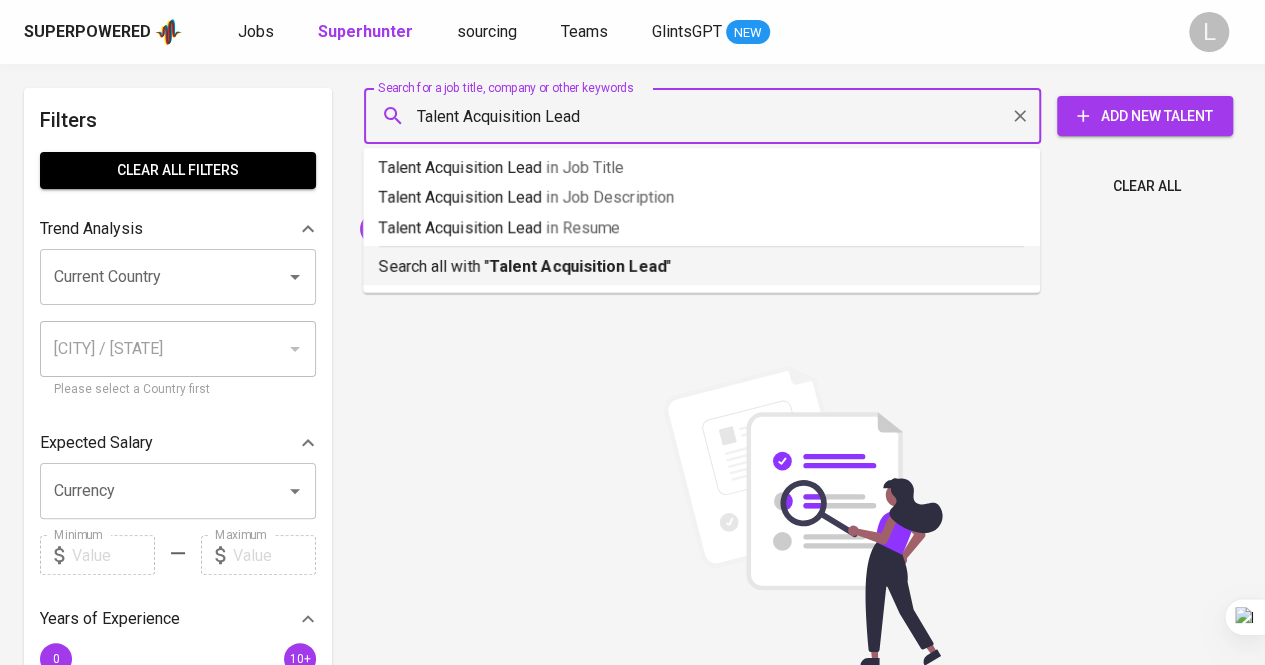 click on "Talent Acquisition Lead" at bounding box center [577, 266] 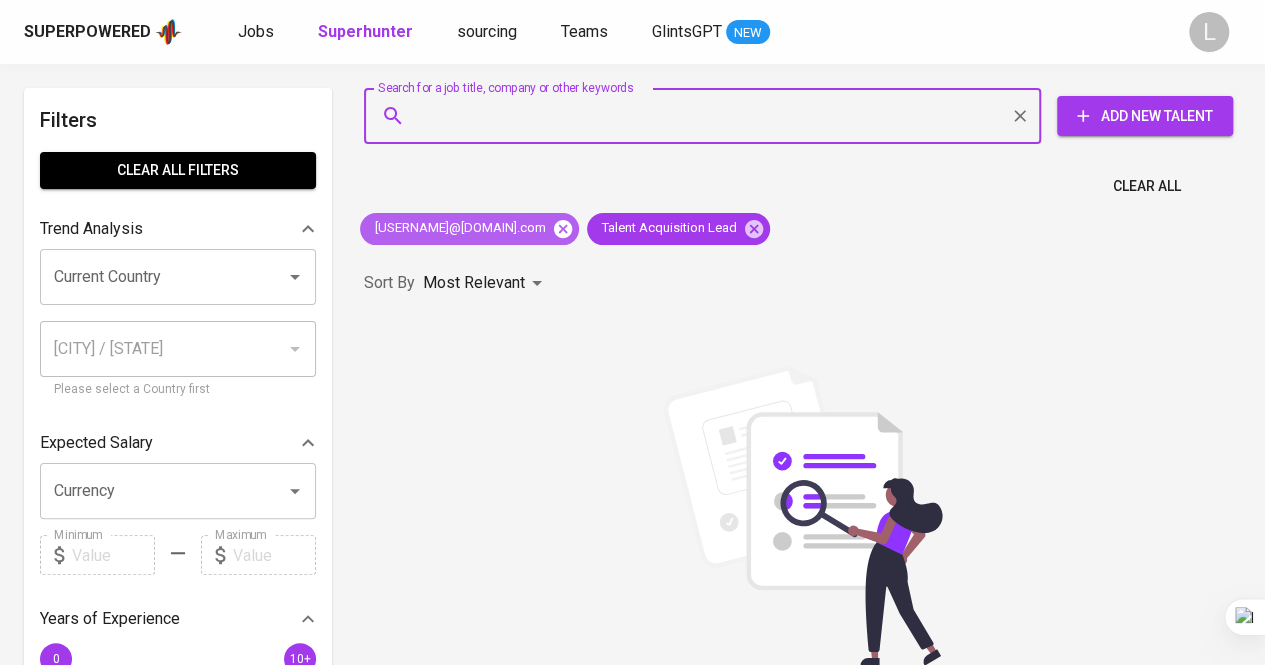 click at bounding box center [563, 228] 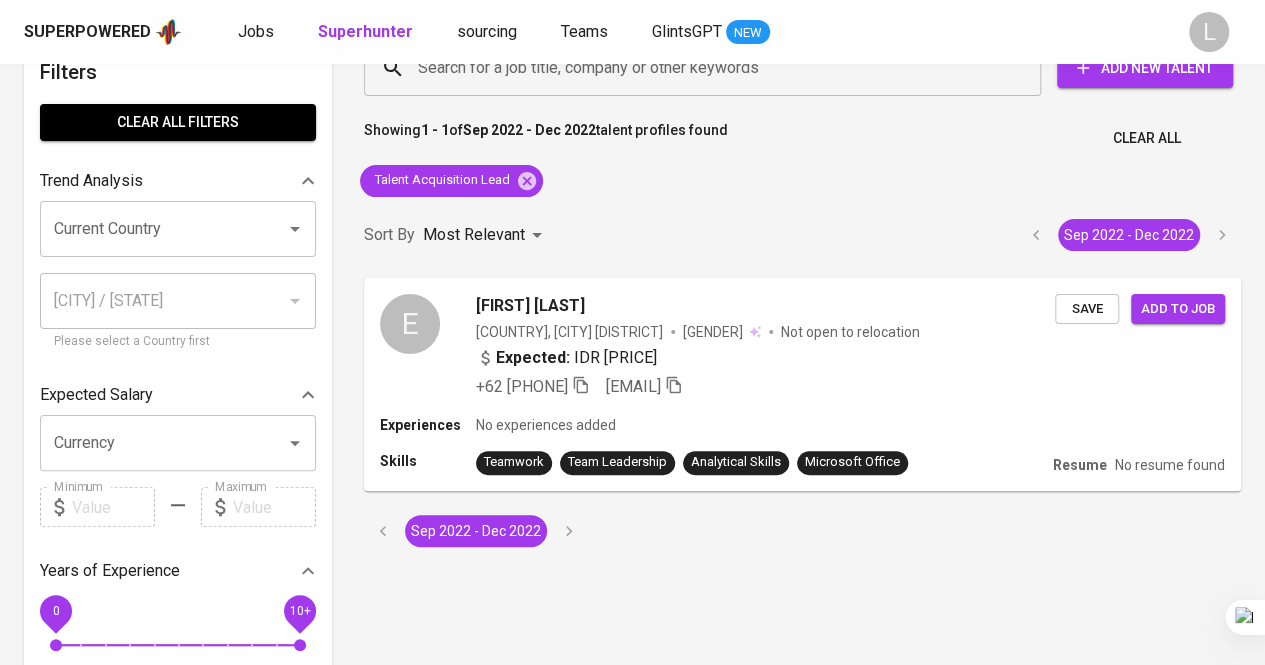scroll, scrollTop: 57, scrollLeft: 0, axis: vertical 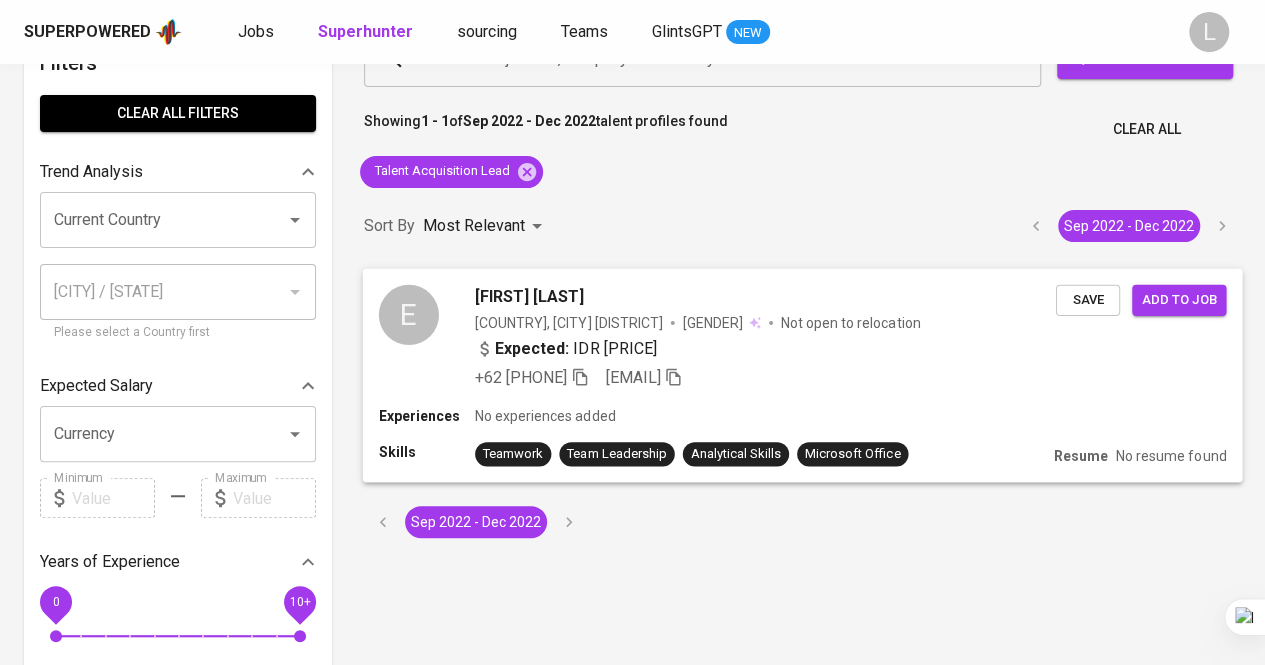 click on "[FIRST] [LAST]" at bounding box center (529, 296) 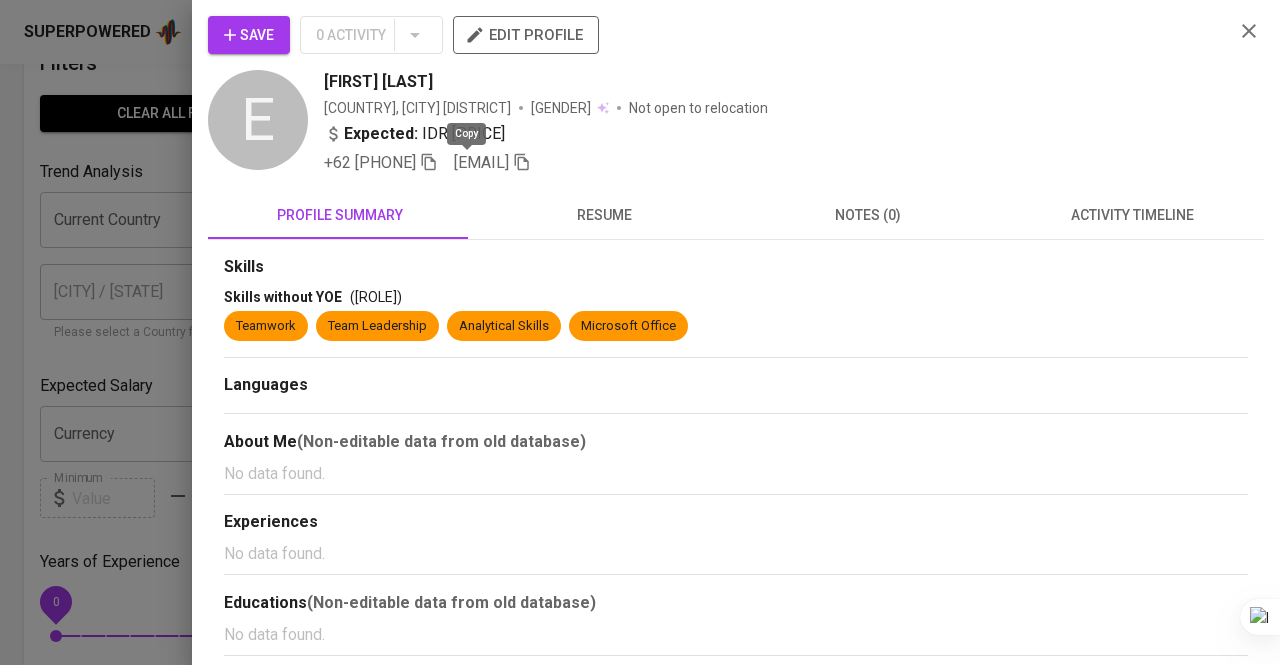 click at bounding box center (429, 162) 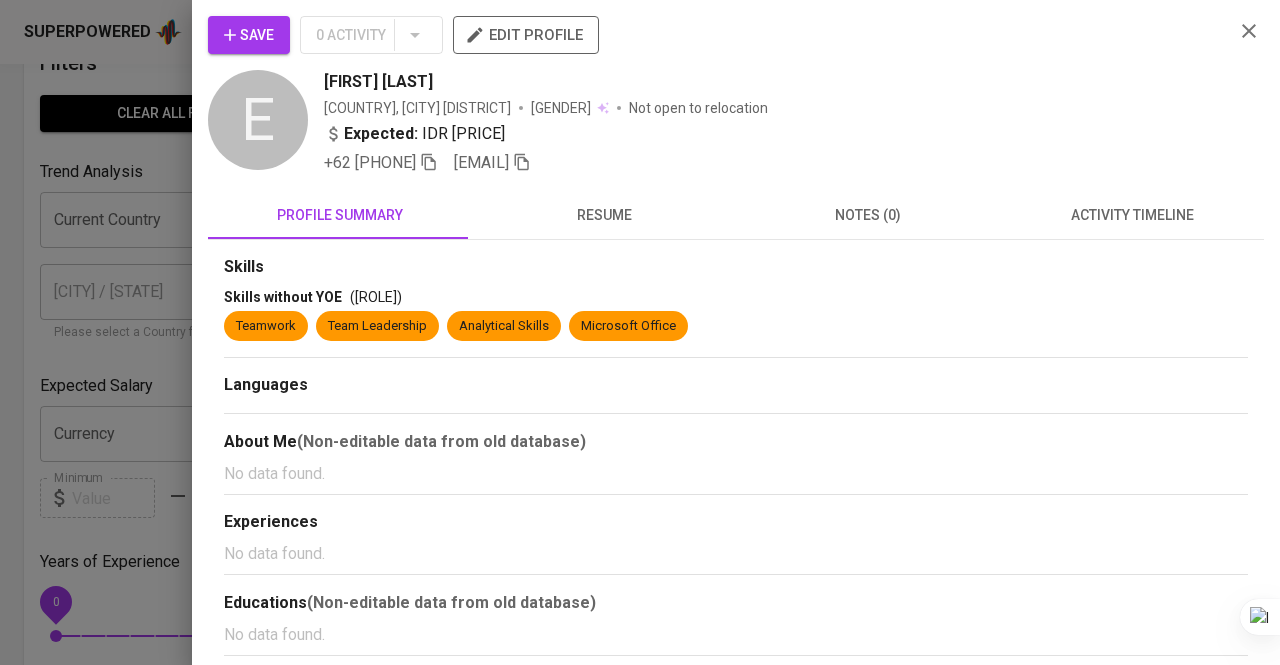 click at bounding box center [640, 332] 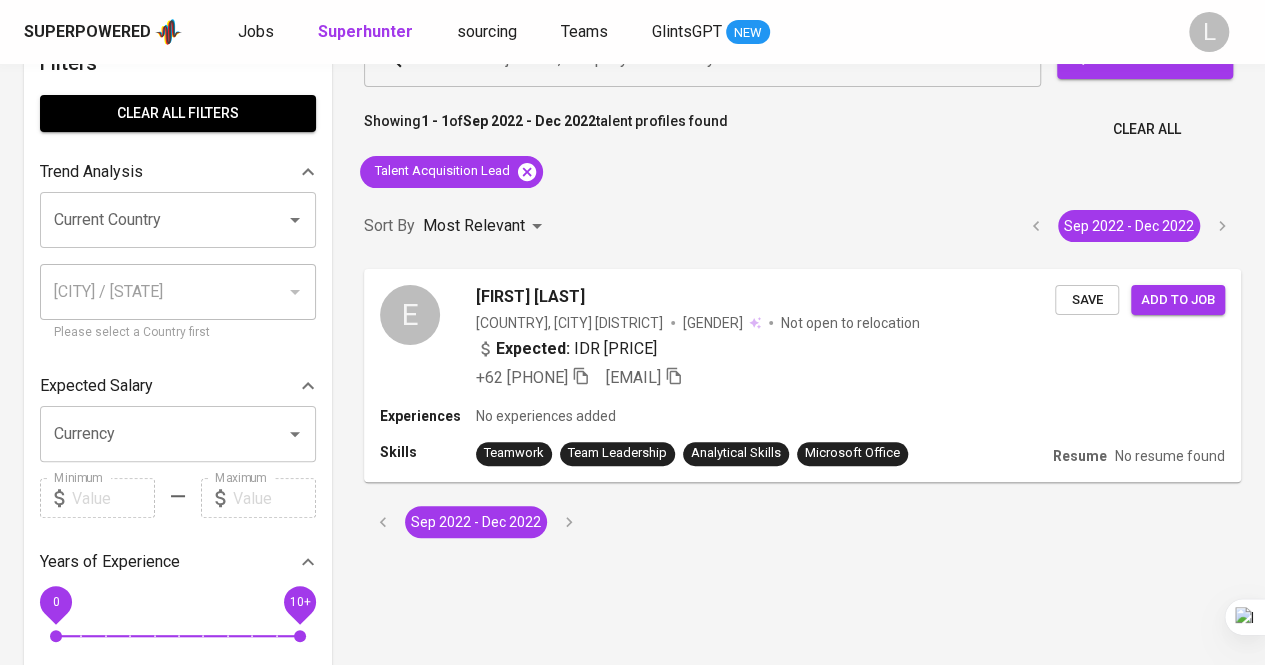 scroll, scrollTop: 0, scrollLeft: 0, axis: both 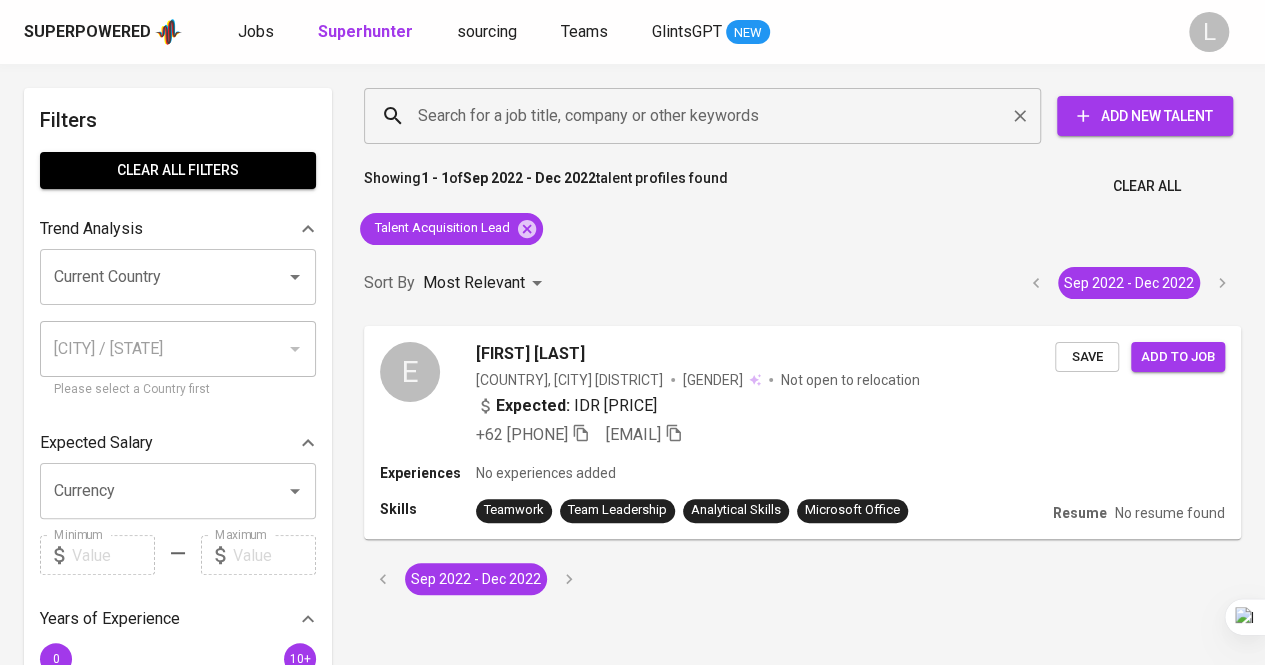 click on "Search for a job title, company or other keywords" at bounding box center (707, 116) 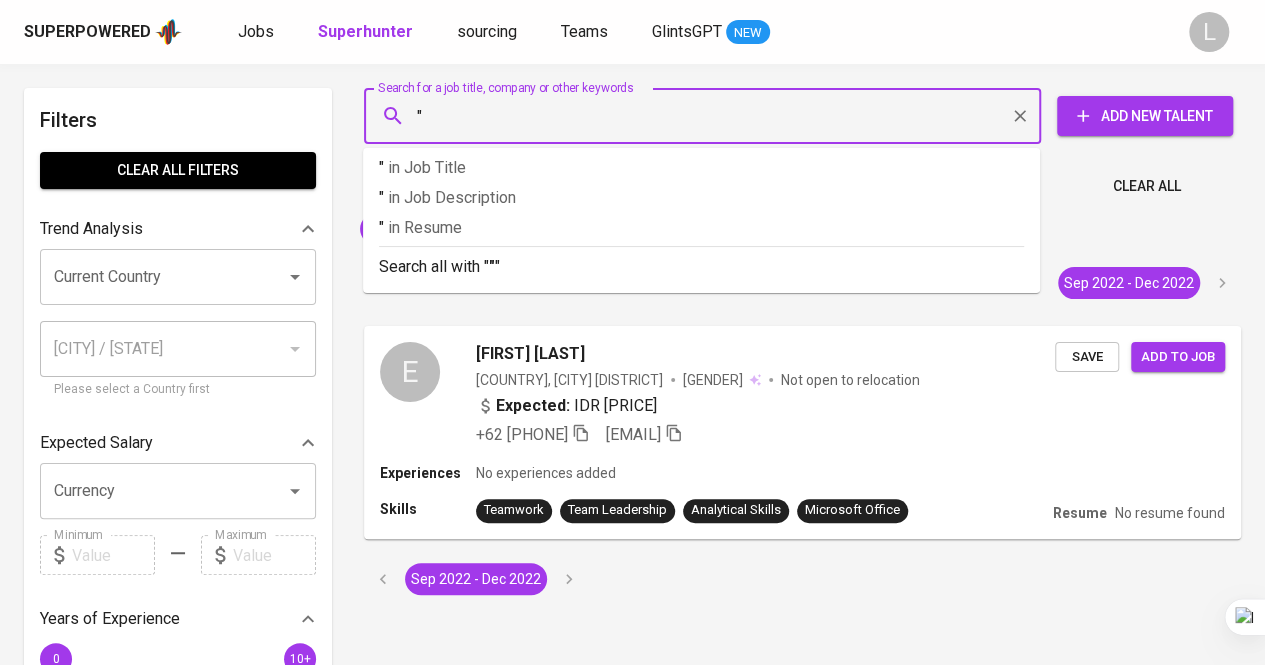 paste on "[FIRST] [LAST]" 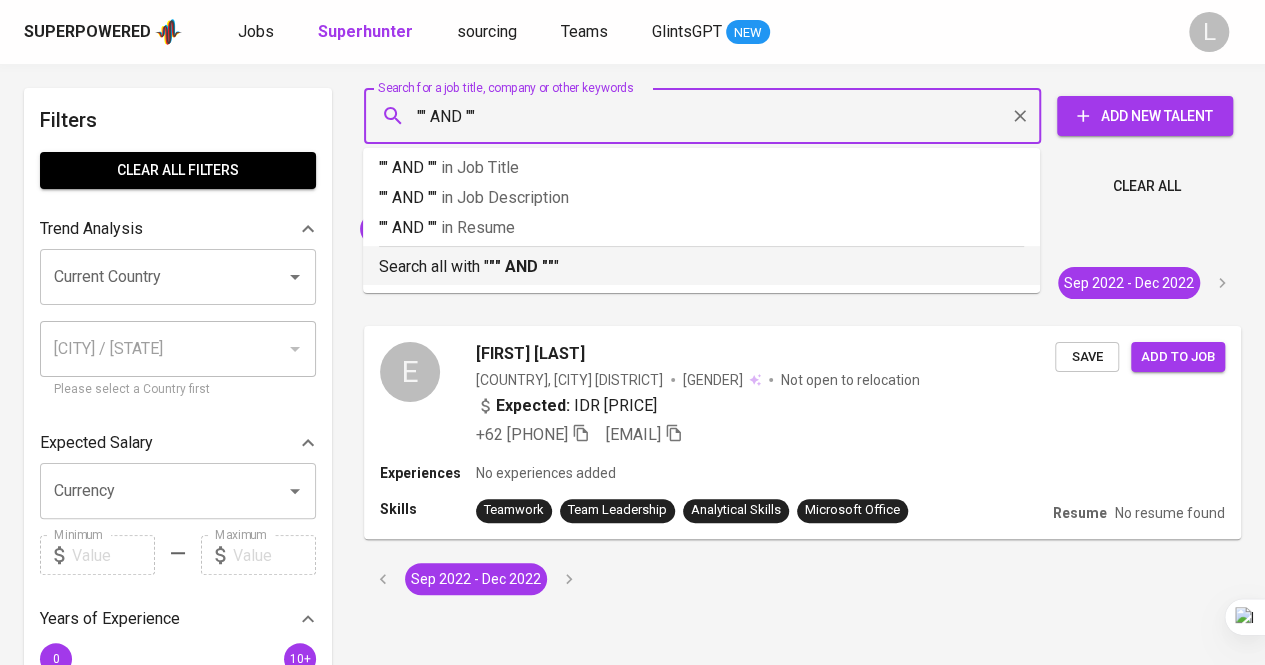 click on """ AND """ at bounding box center (521, 266) 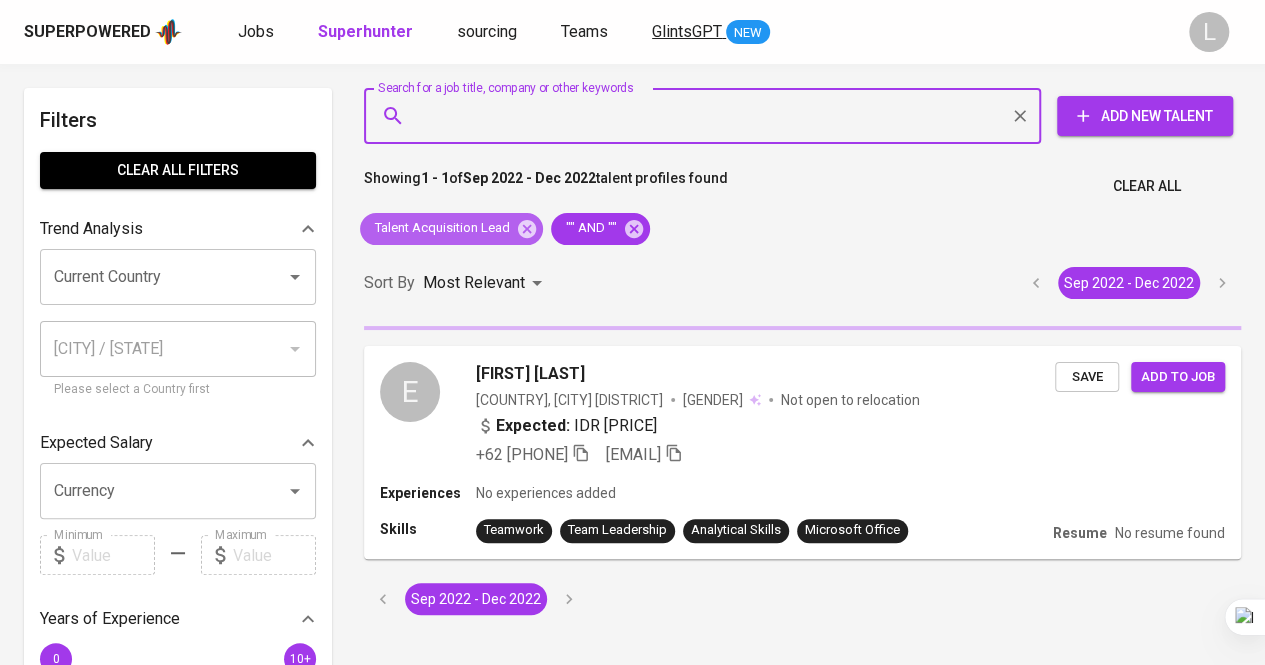 click at bounding box center (527, 228) 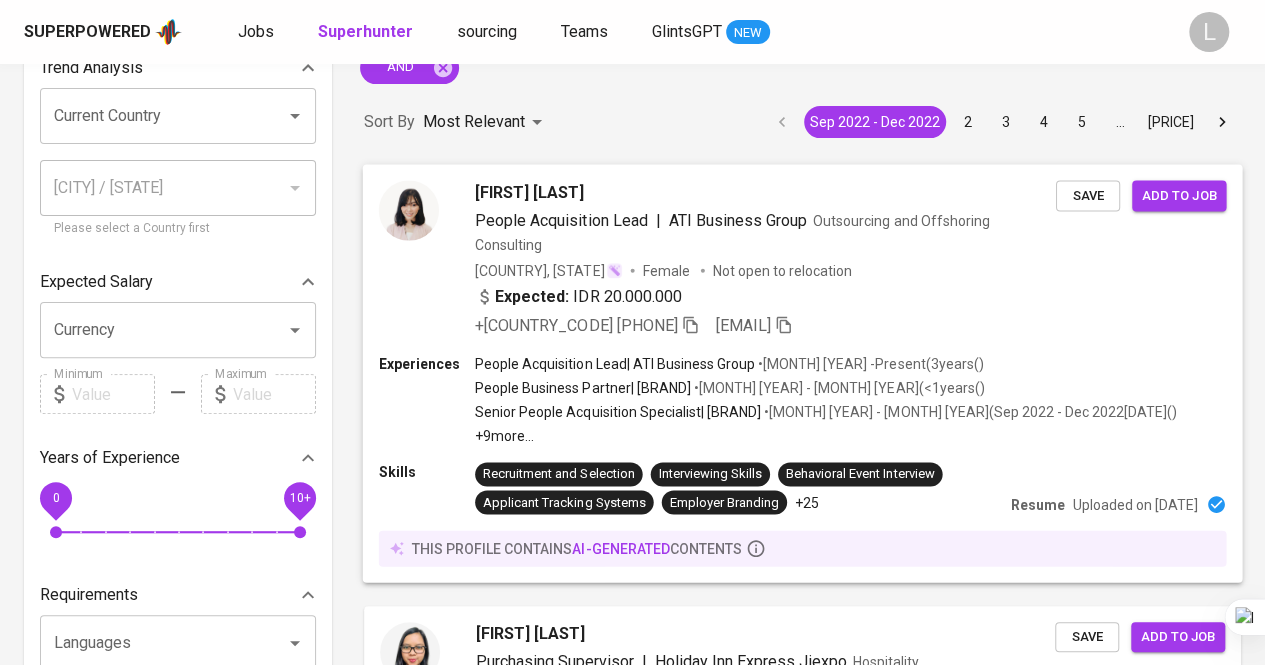 scroll, scrollTop: 162, scrollLeft: 0, axis: vertical 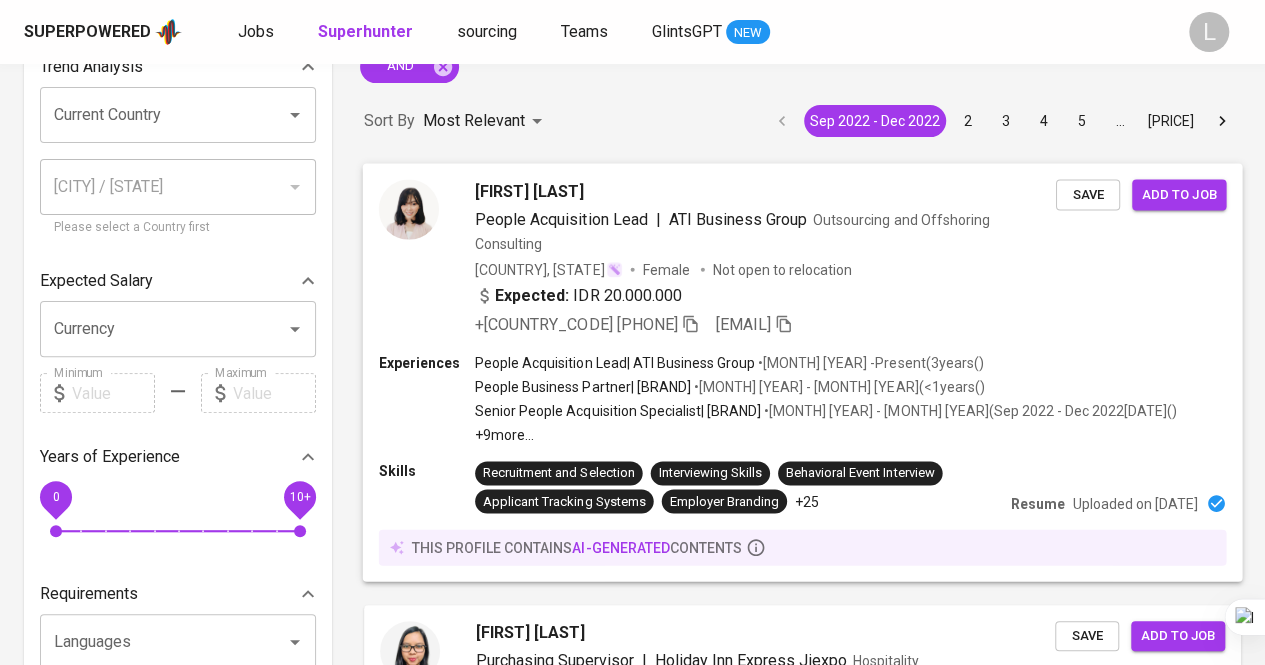 click on "[FIRST] [LAST]" at bounding box center [529, 191] 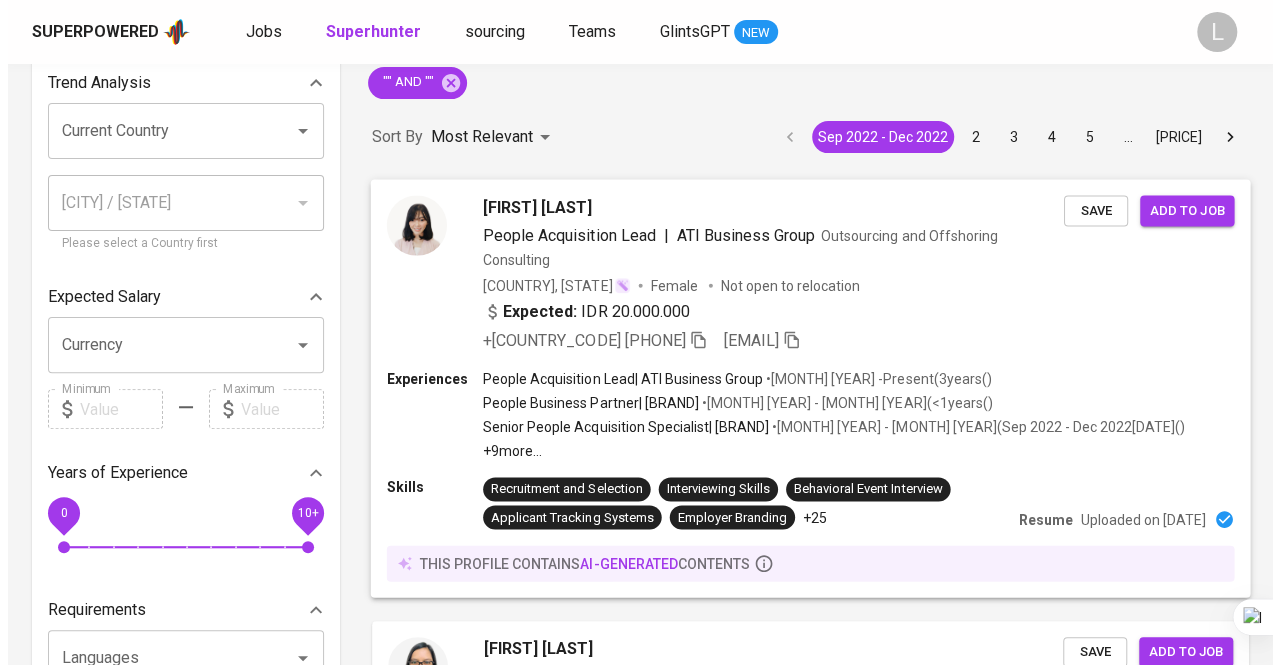 scroll, scrollTop: 145, scrollLeft: 0, axis: vertical 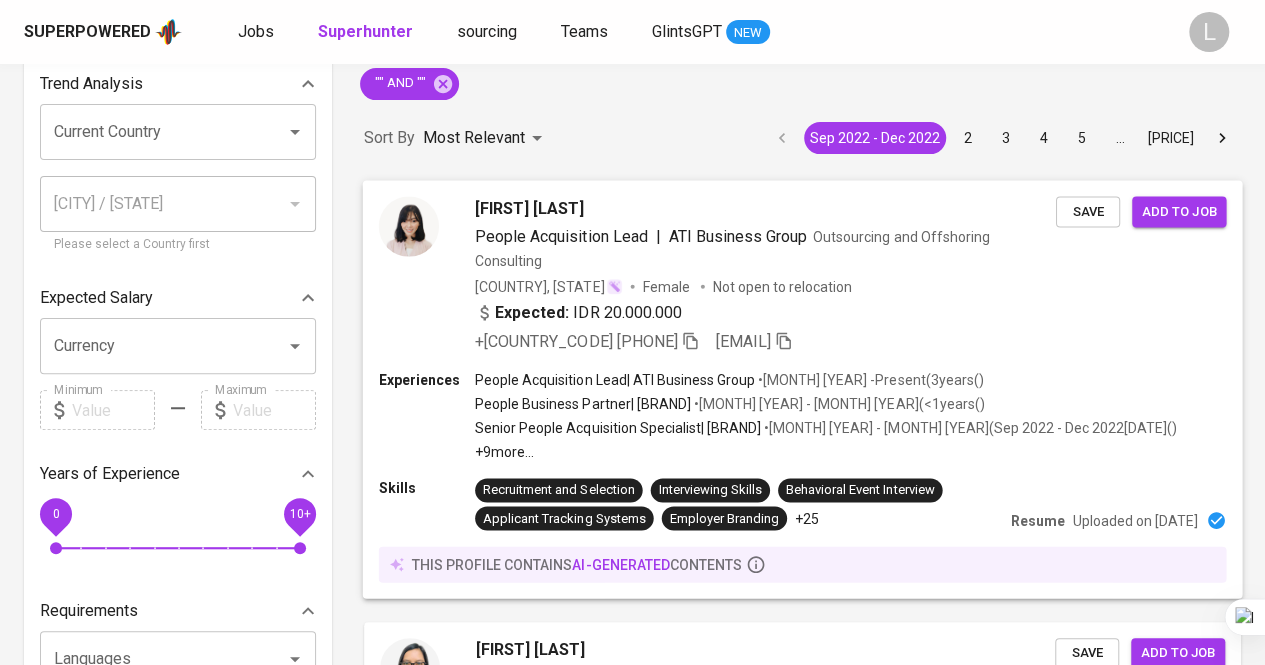 click on "[FIRST] [LAST]" at bounding box center [529, 208] 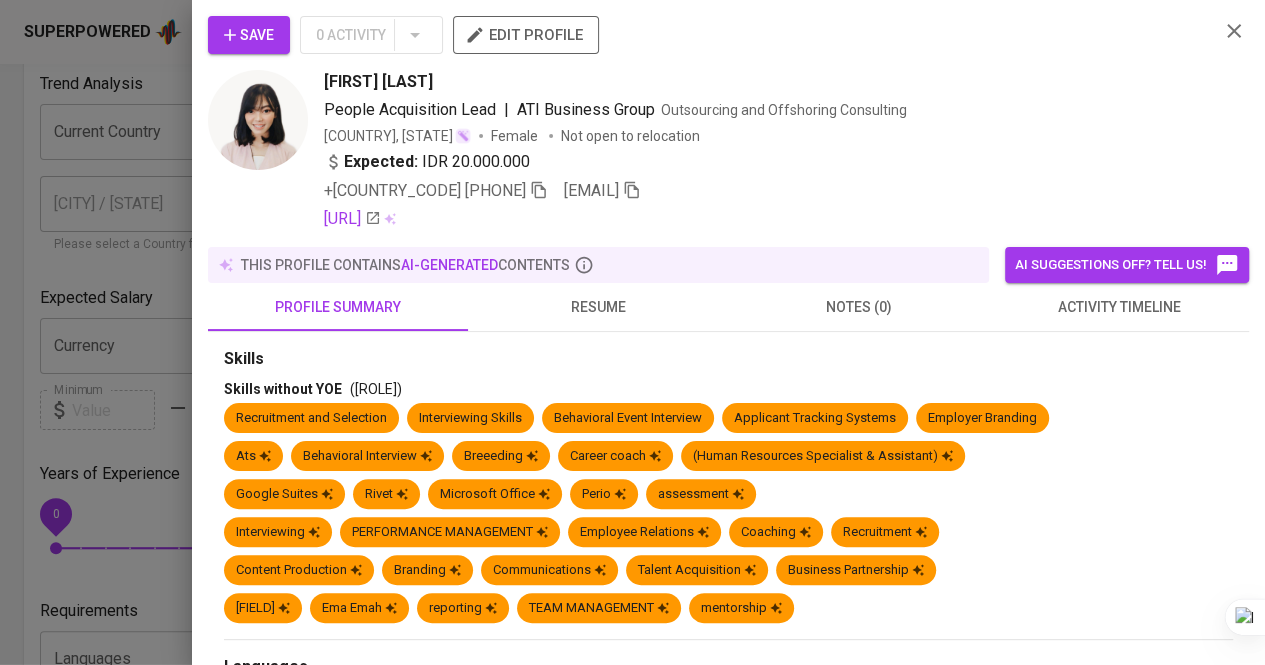 click at bounding box center (632, 332) 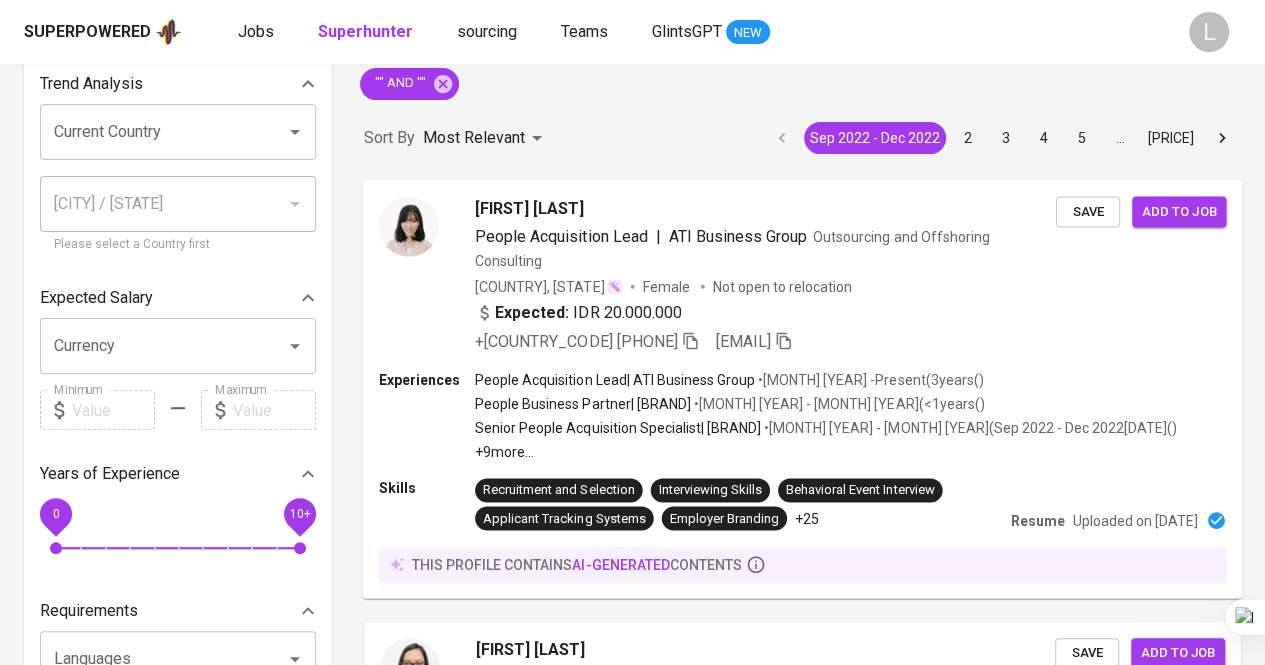 click on "[FIRST] [LAST]" at bounding box center (529, 208) 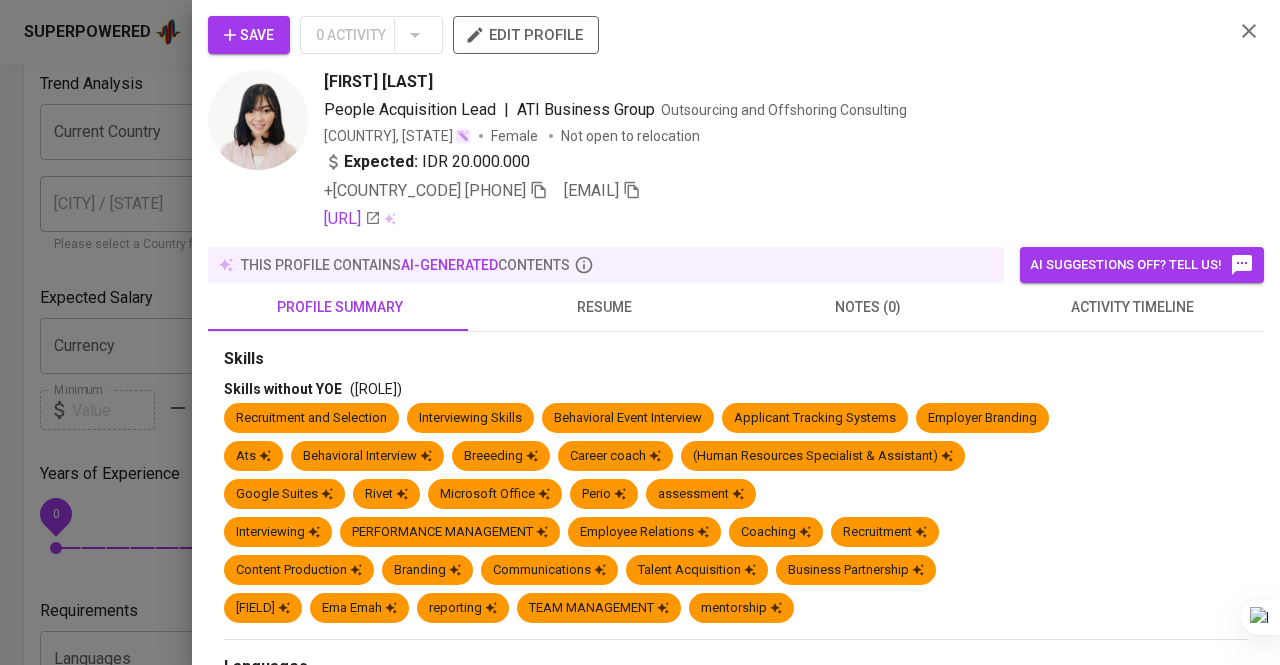 click on "resume" at bounding box center [340, 307] 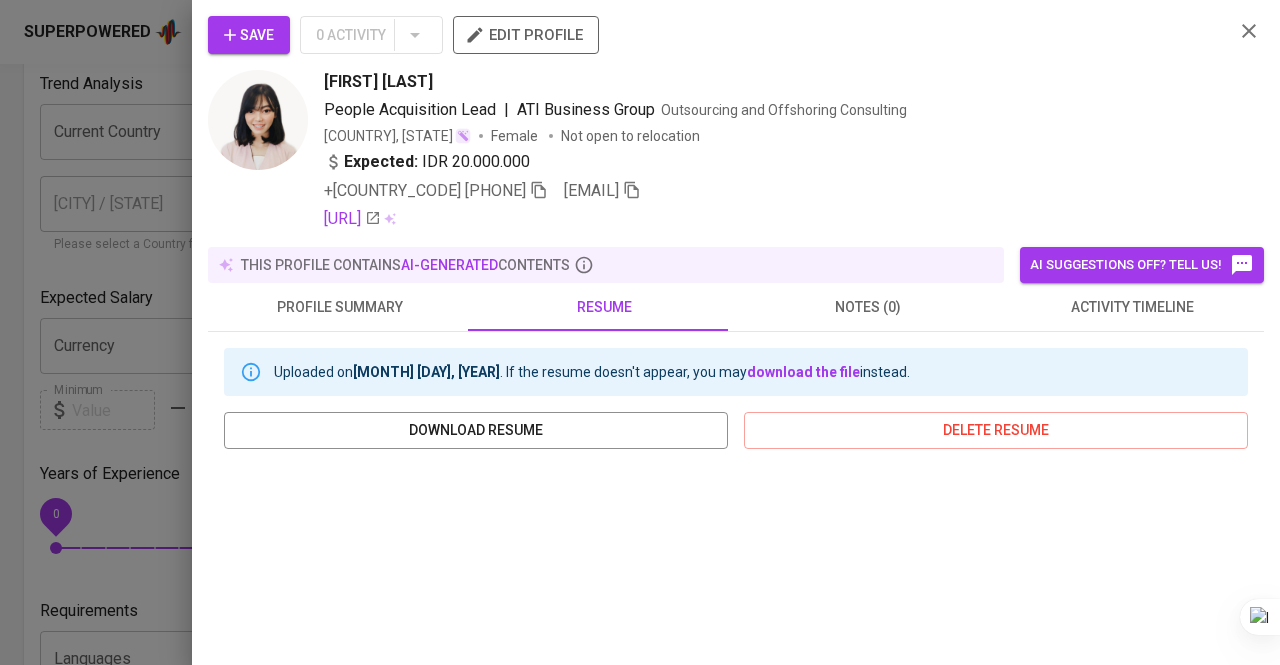 scroll, scrollTop: 360, scrollLeft: 0, axis: vertical 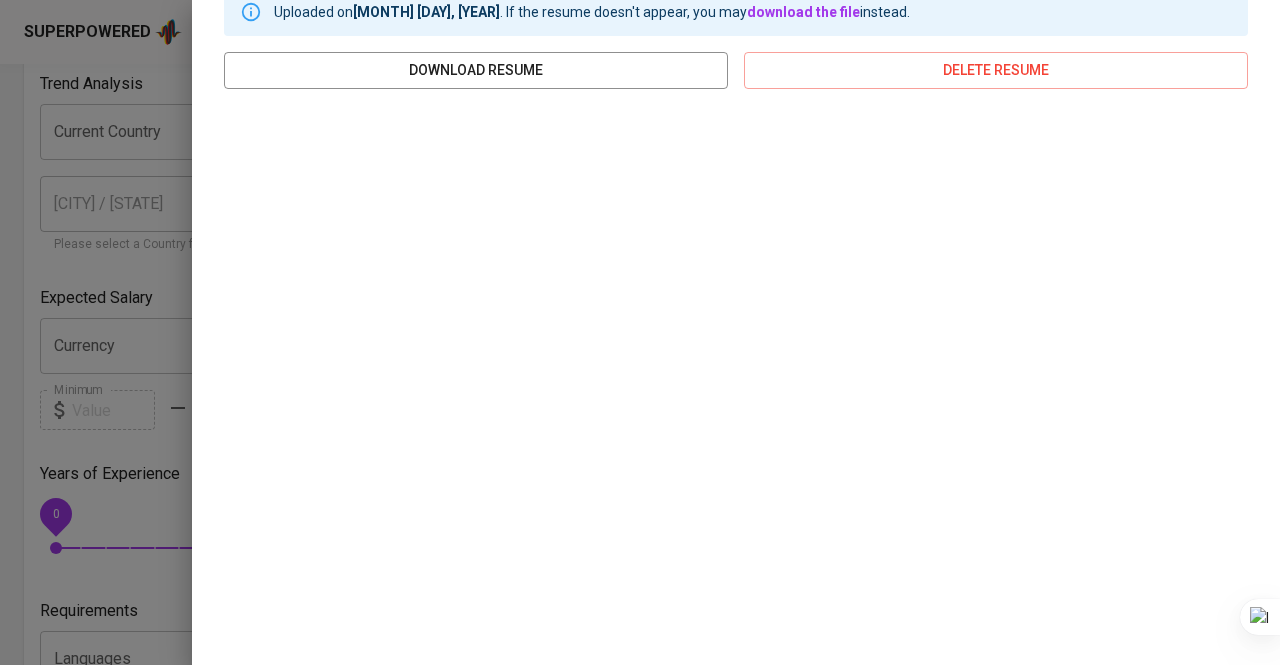 type 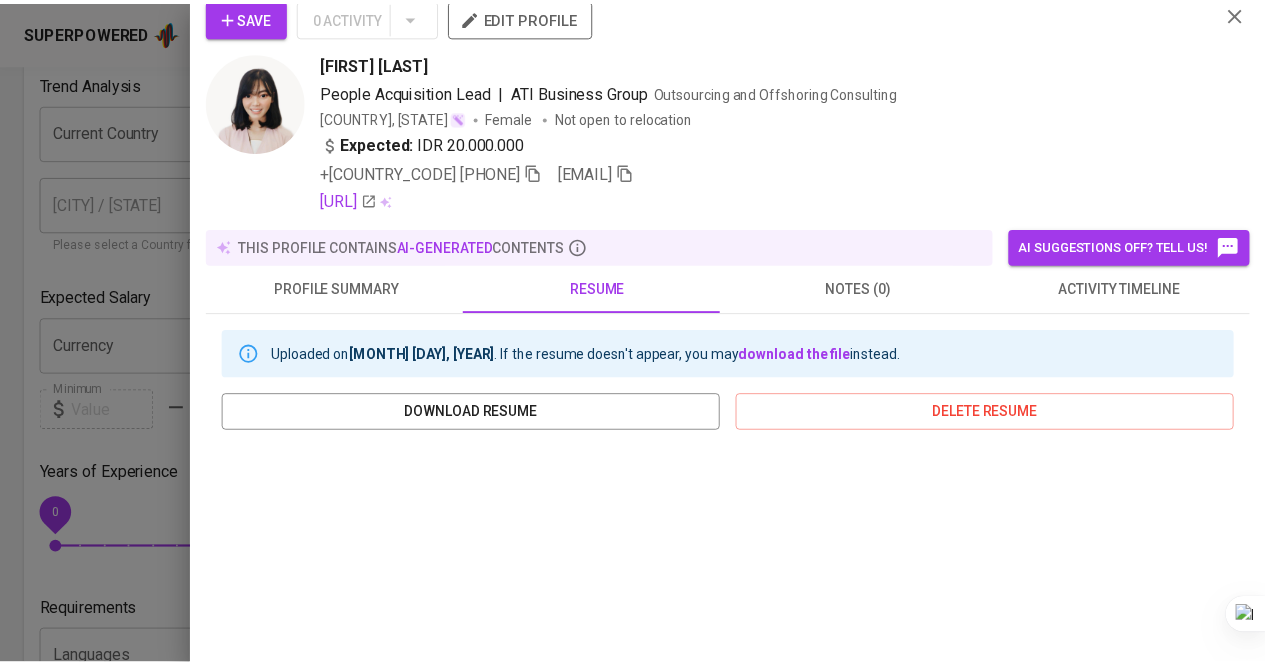 scroll, scrollTop: 0, scrollLeft: 0, axis: both 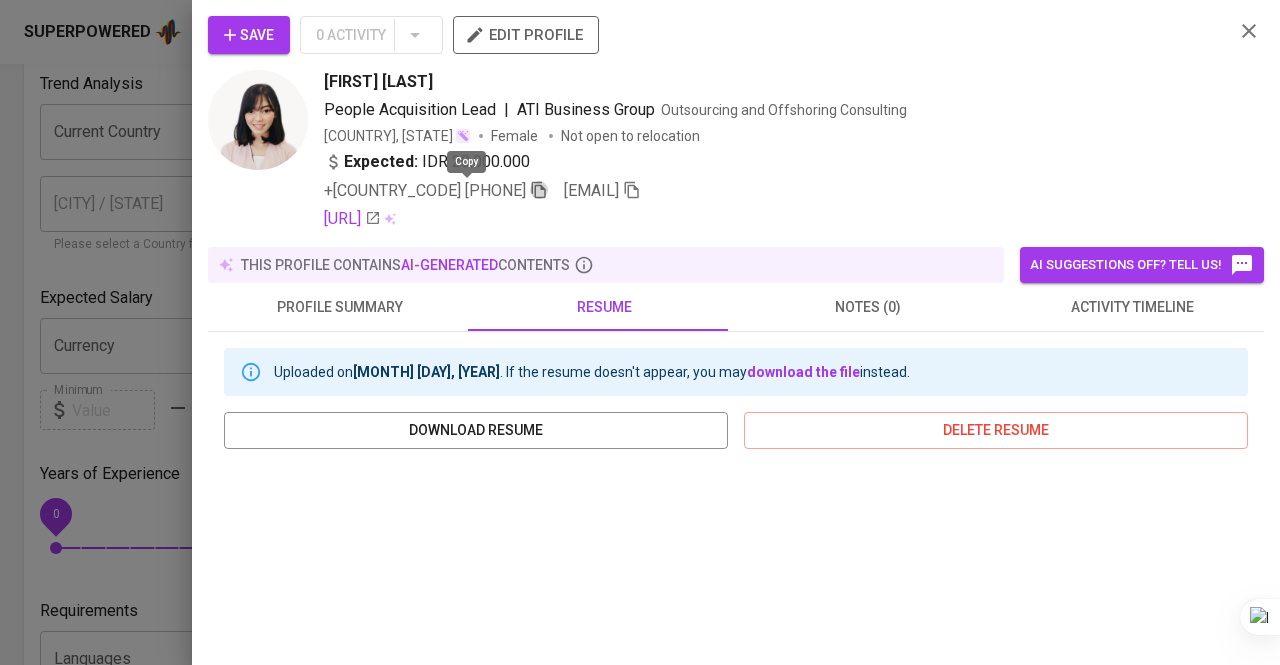 click at bounding box center [539, 190] 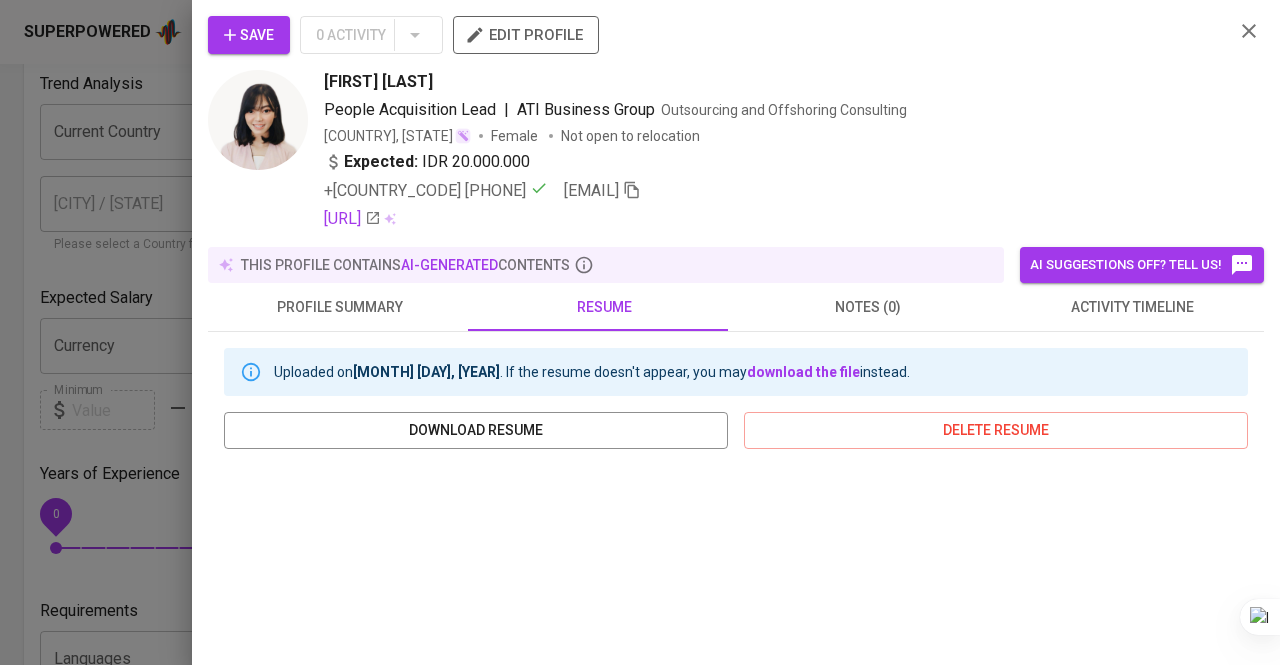 click at bounding box center [640, 332] 